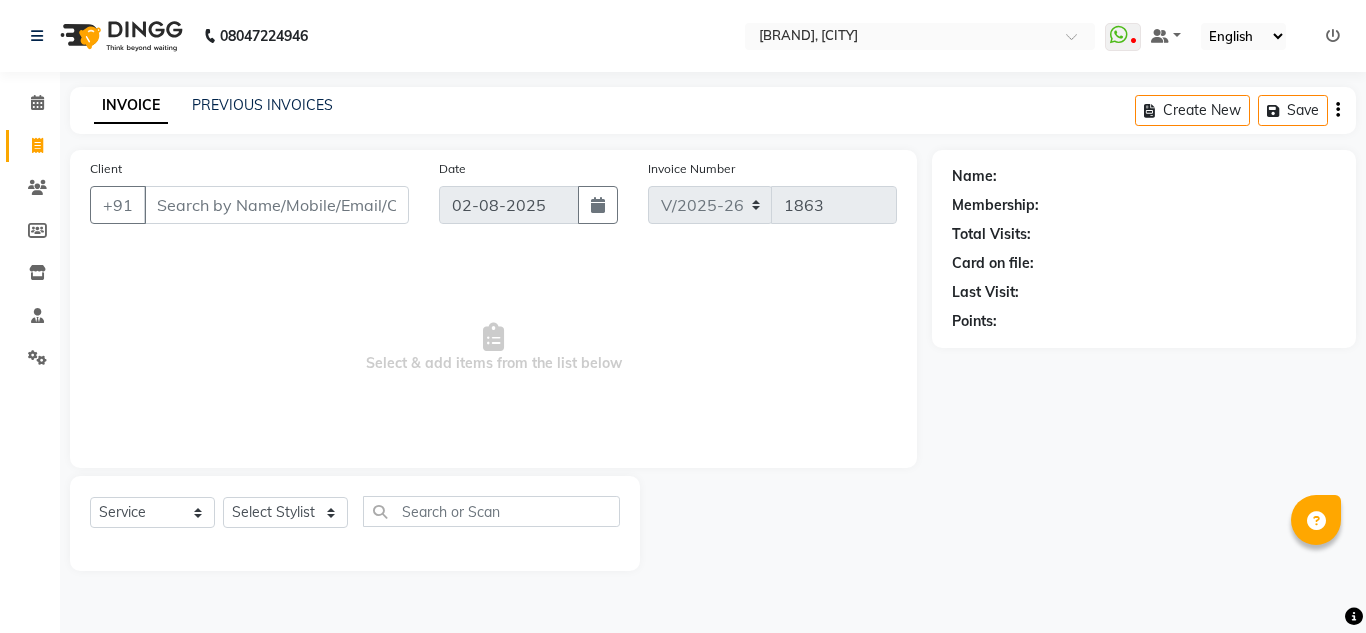 select on "594" 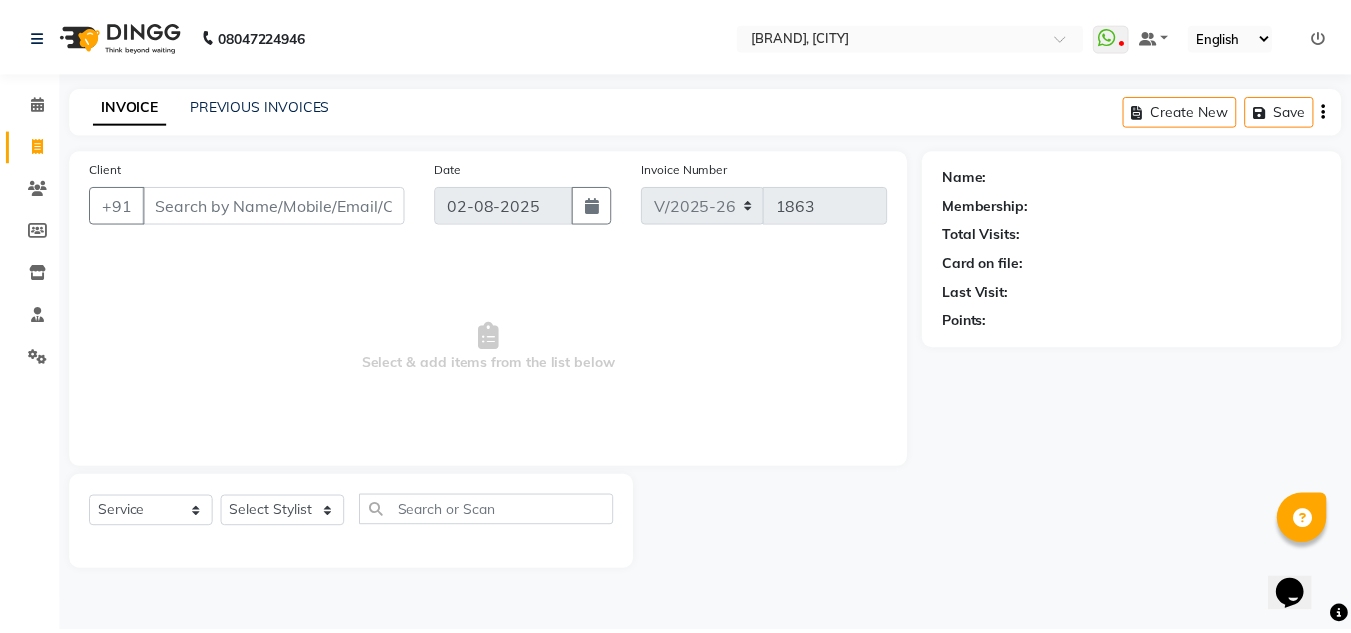 scroll, scrollTop: 0, scrollLeft: 0, axis: both 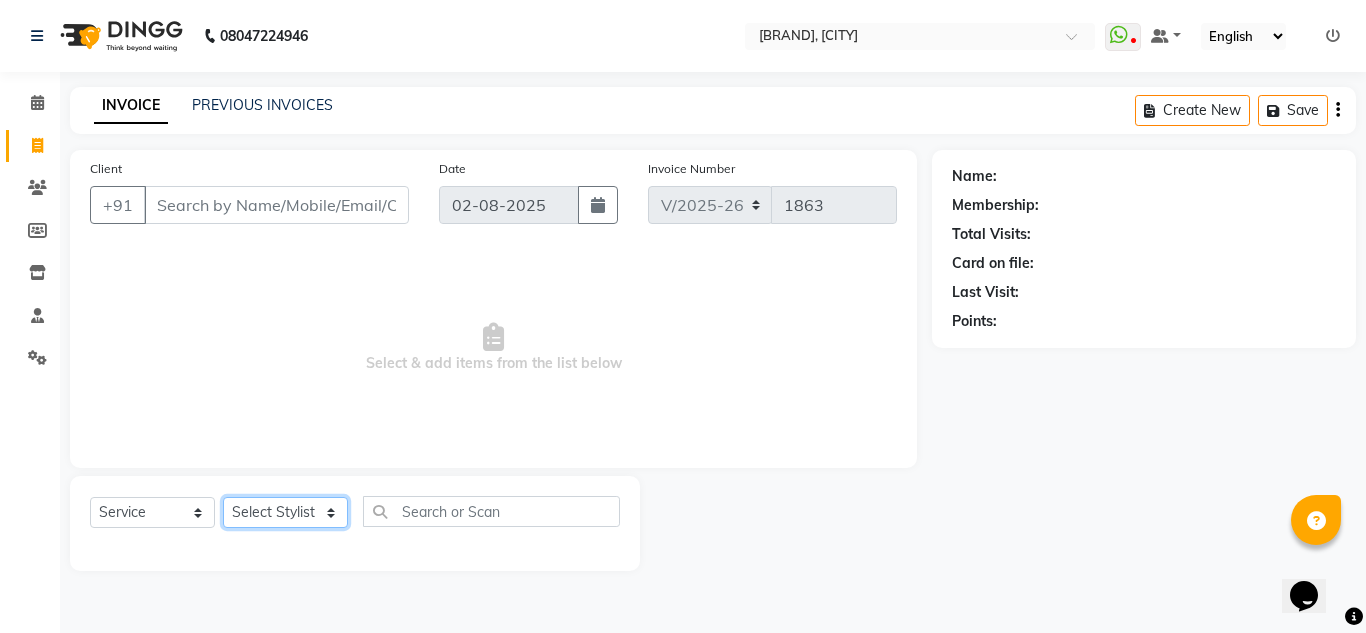drag, startPoint x: 255, startPoint y: 519, endPoint x: 256, endPoint y: 509, distance: 10.049875 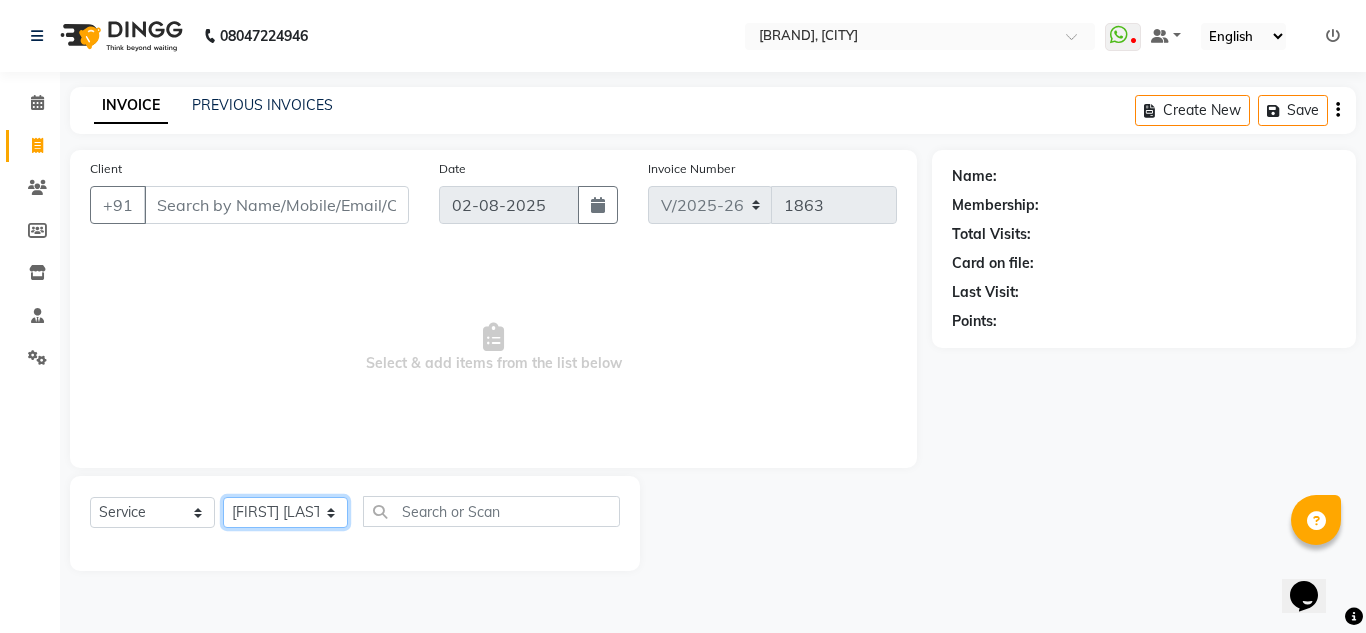 click on "Select Service Product Membership Package Voucher Prepaid Gift Card Select Stylist [FIRST] [LAST] [FIRST] [LAST] [FIRST] [LAST] Front Desk [FIRST] [LAST] [FIRST] [LAST] Reena [LAST] [FIRST] [LAST] [FIRST] [LAST] [FIRST] [LAST] [FIRST] [LAST] [FIRST] [LAST] Suchita Mistry" 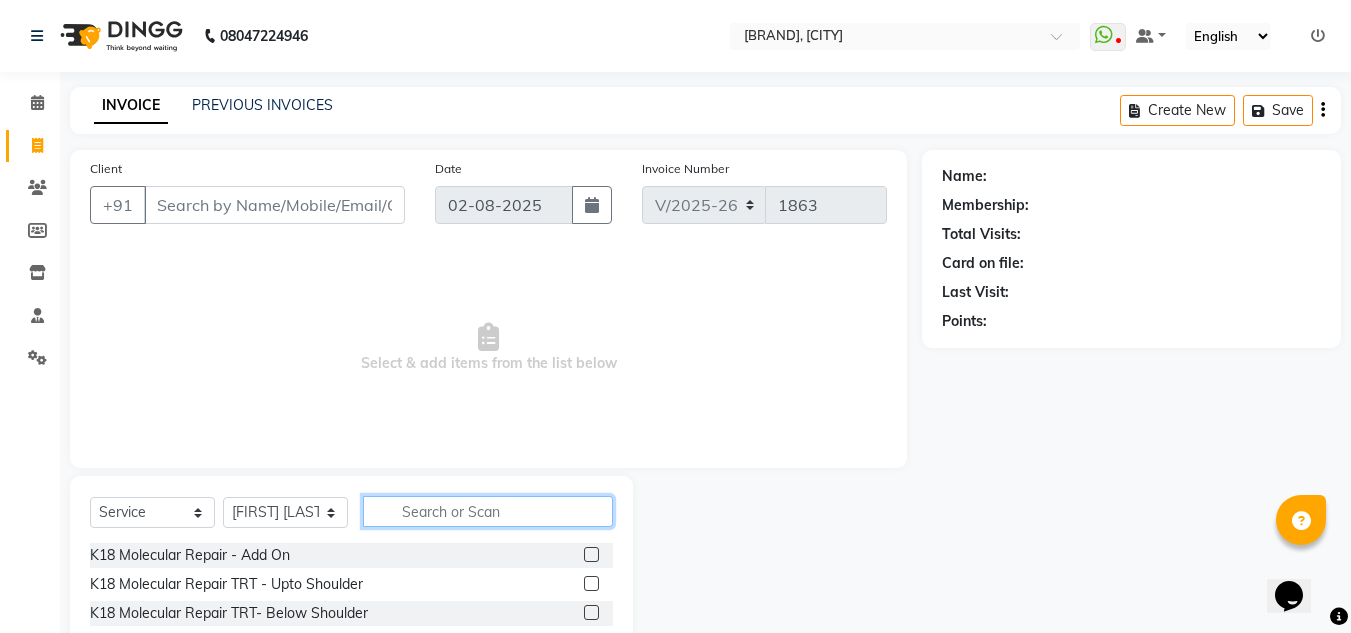 click 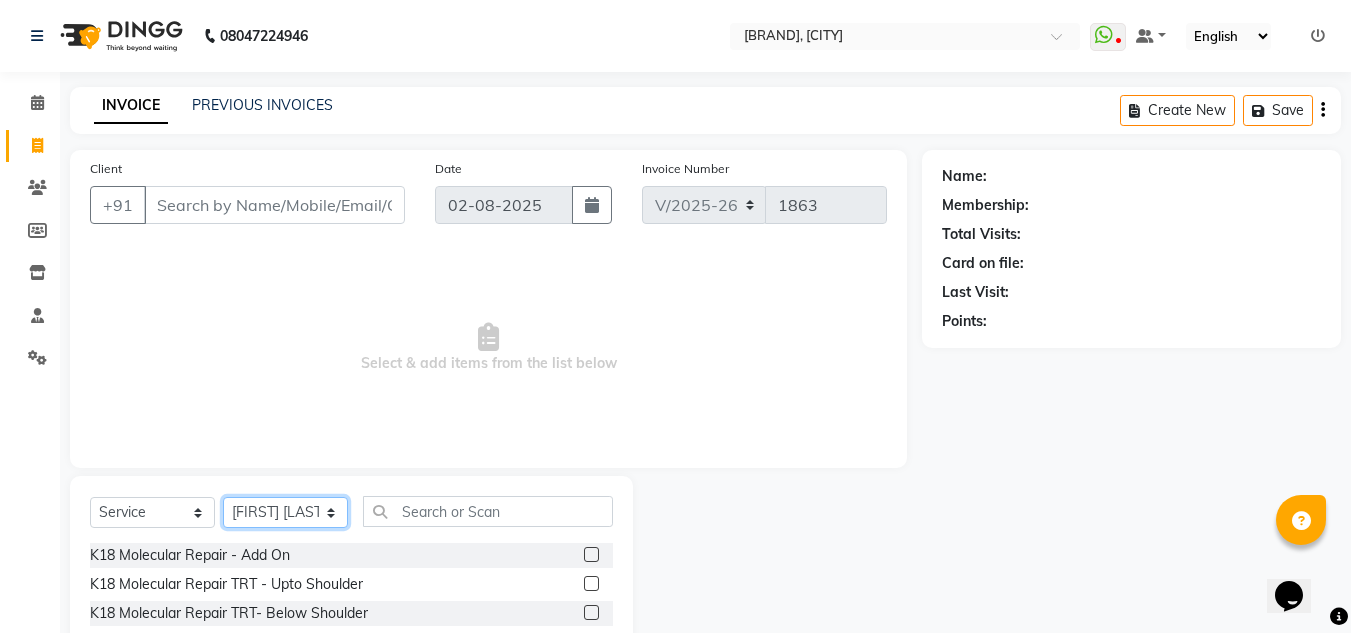 click on "Select Service Product Membership Package Voucher Prepaid Gift Card Select Stylist [FIRST] [LAST] [FIRST] [LAST] [FIRST] [LAST] Front Desk [FIRST] [LAST] [FIRST] [LAST] Reena [LAST] [FIRST] [LAST] [FIRST] [LAST] [FIRST] [LAST] [FIRST] [LAST] [FIRST] [LAST] Suchita Mistry" 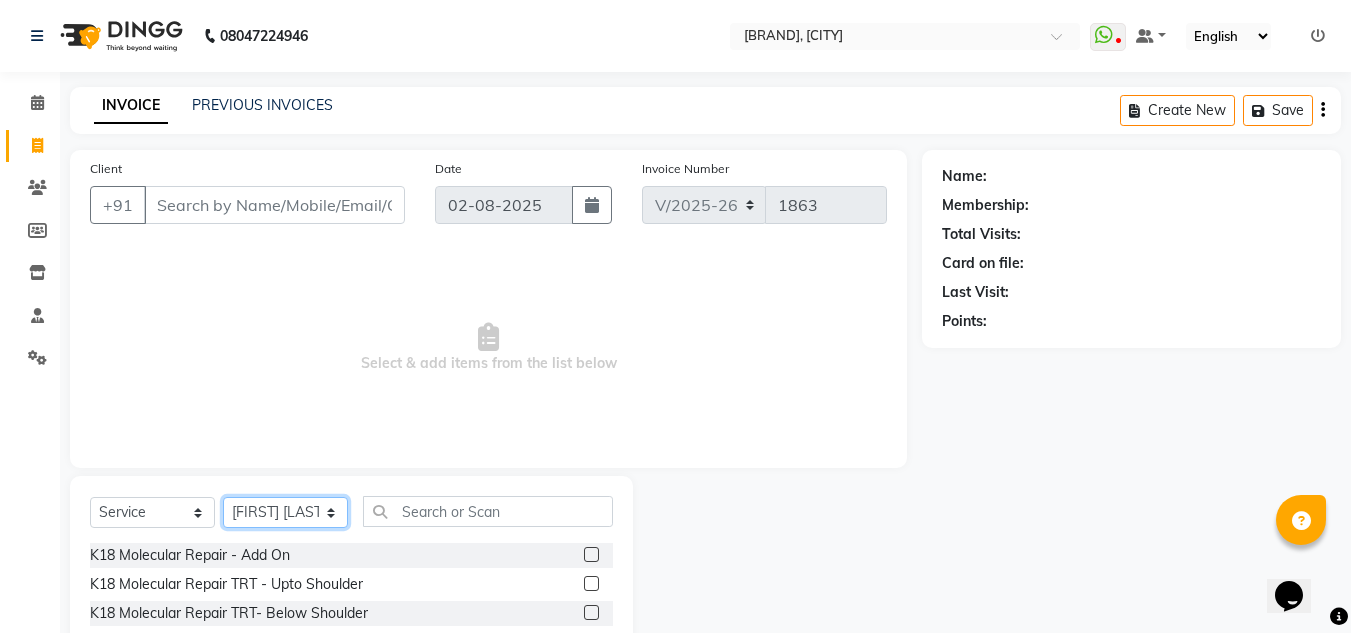 select on "68181" 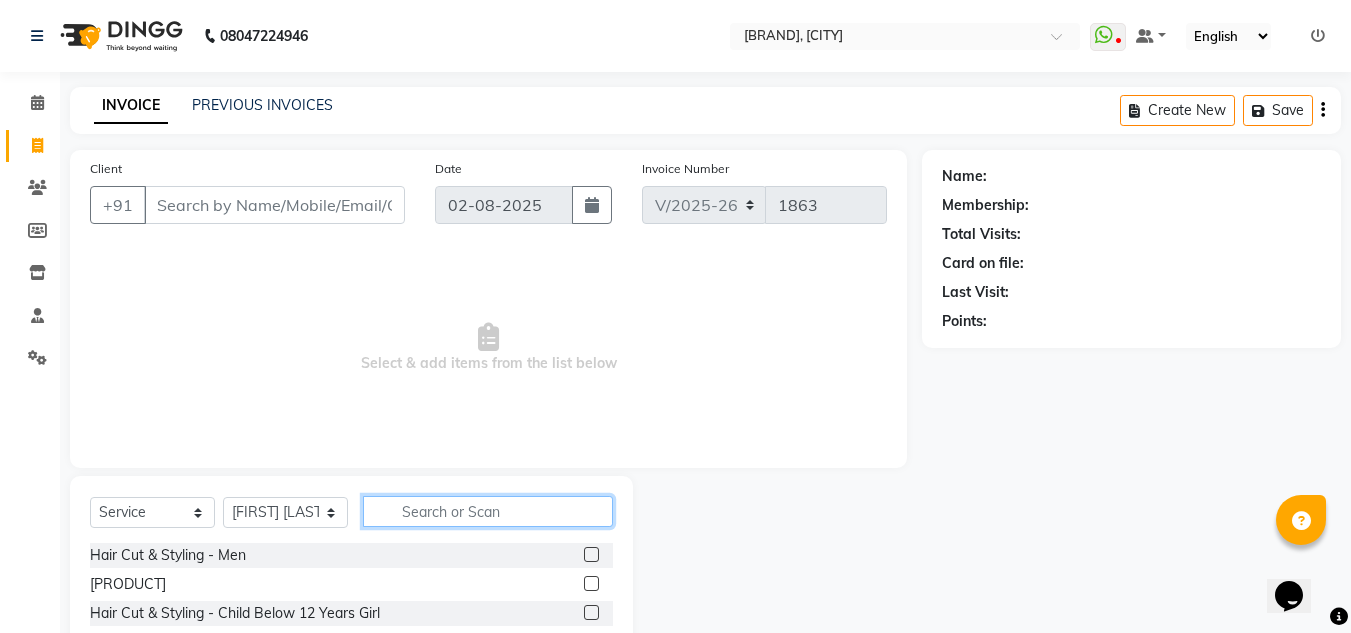 click 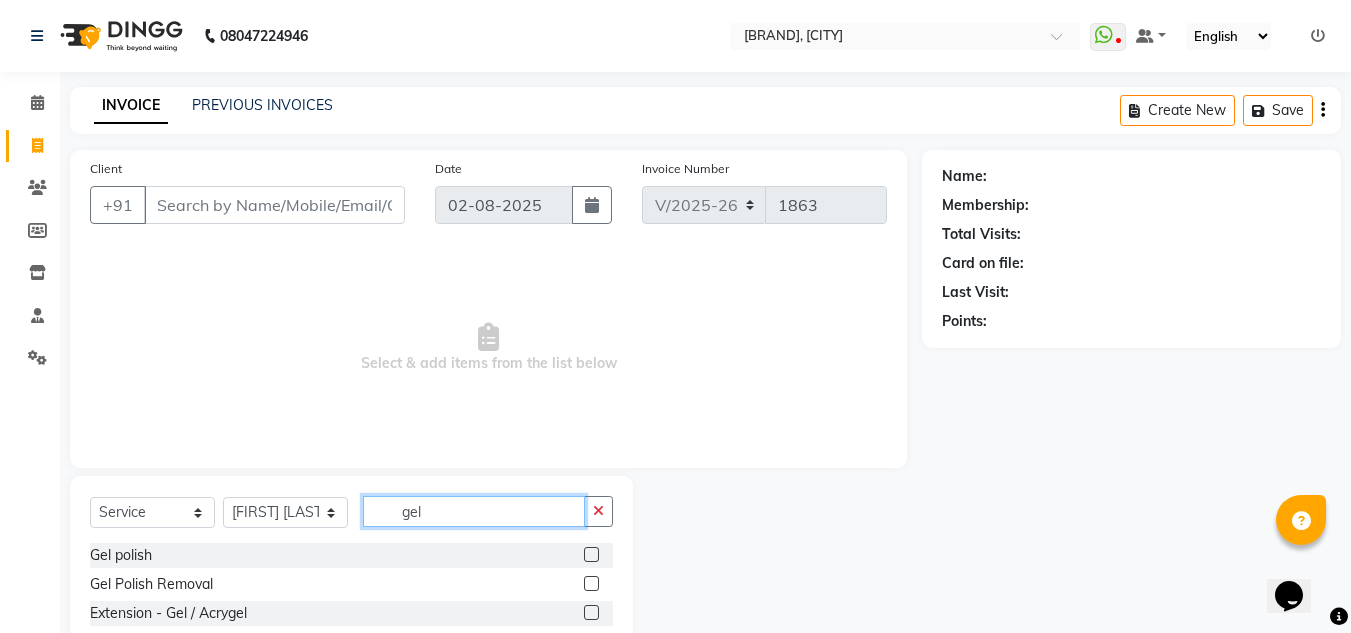 type on "gel" 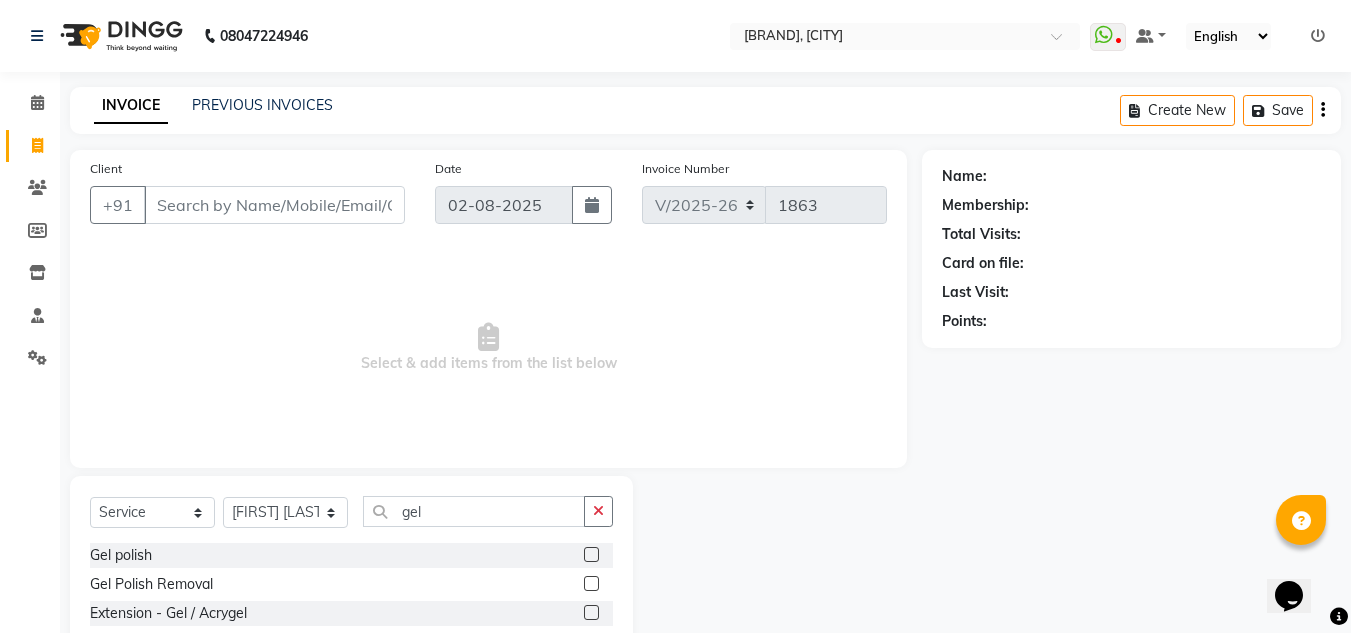 click 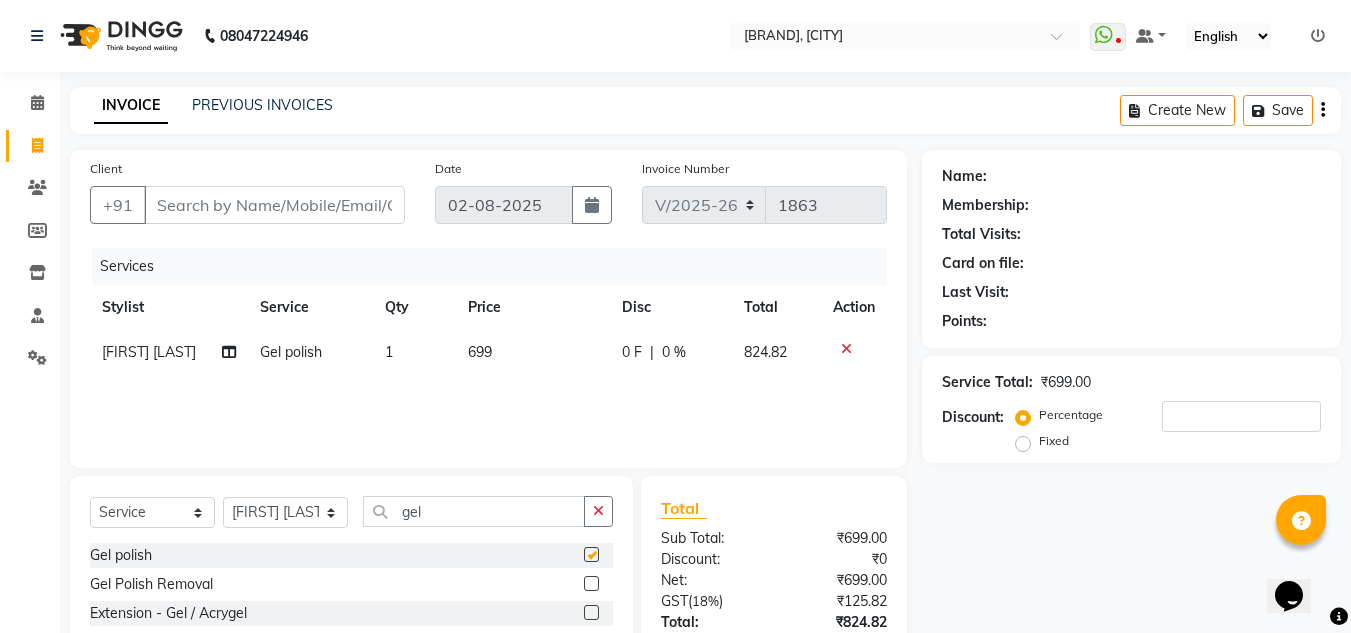 checkbox on "false" 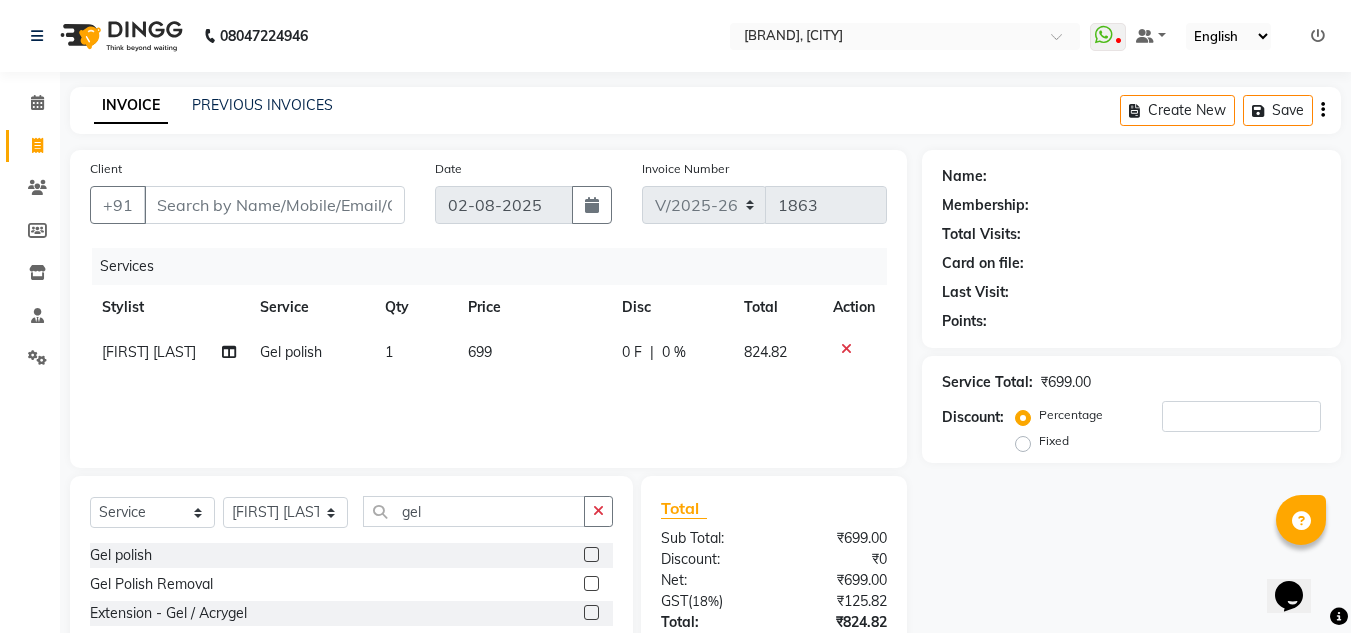 scroll, scrollTop: 100, scrollLeft: 0, axis: vertical 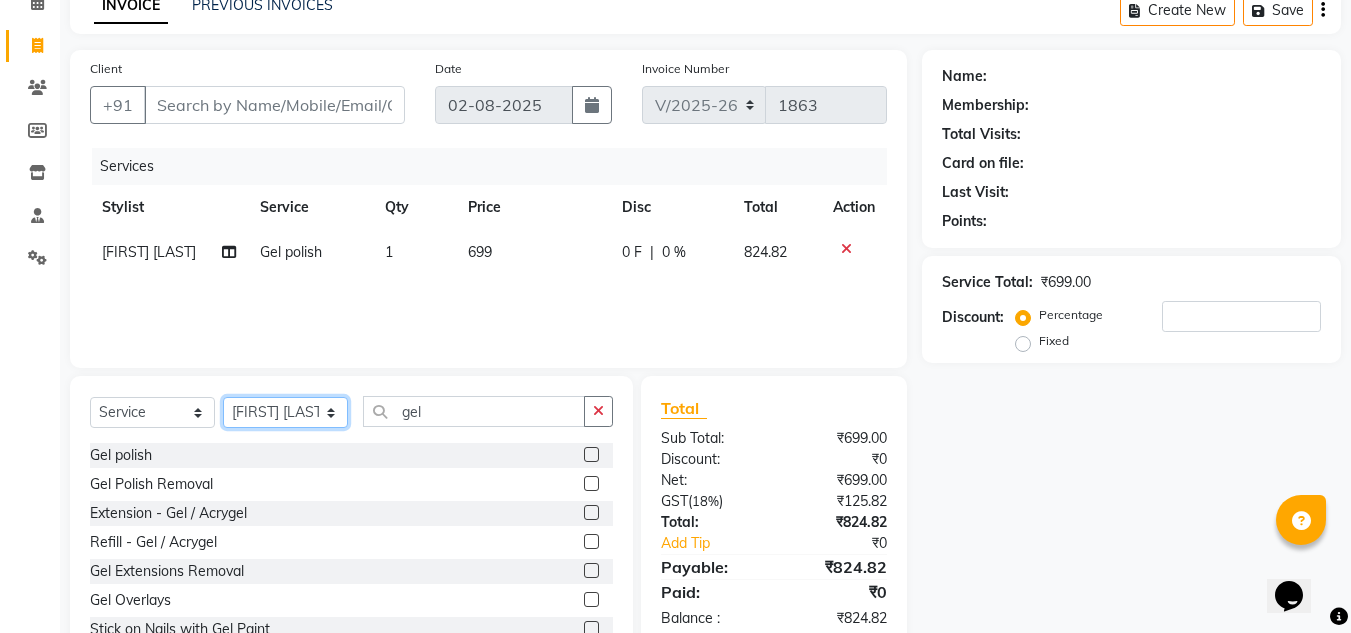 click on "Select Service Product Membership Package Voucher Prepaid Gift Card Select Stylist [FIRST] [LAST] [FIRST] [LAST] [FIRST] [LAST] Front Desk [FIRST] [LAST] [FIRST] [LAST] Reena [LAST] [FIRST] [LAST] [FIRST] [LAST] [FIRST] [LAST] [FIRST] [LAST] [FIRST] [LAST] Suchita Mistry" 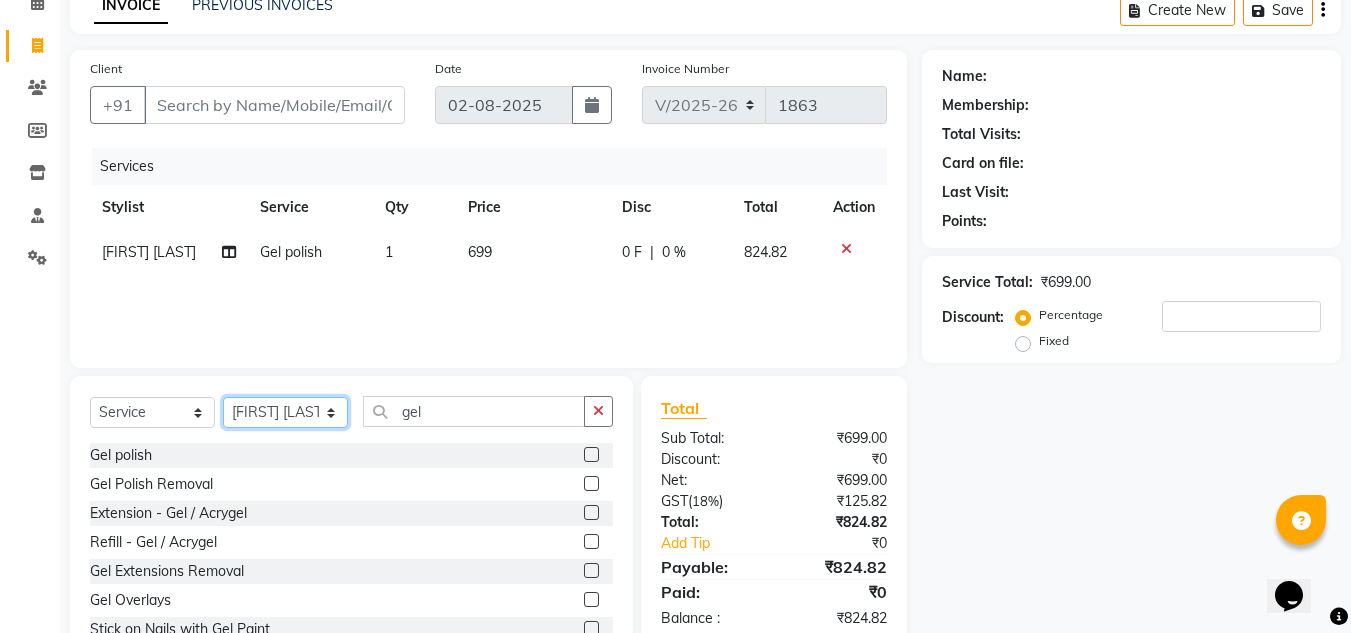 select on "8340" 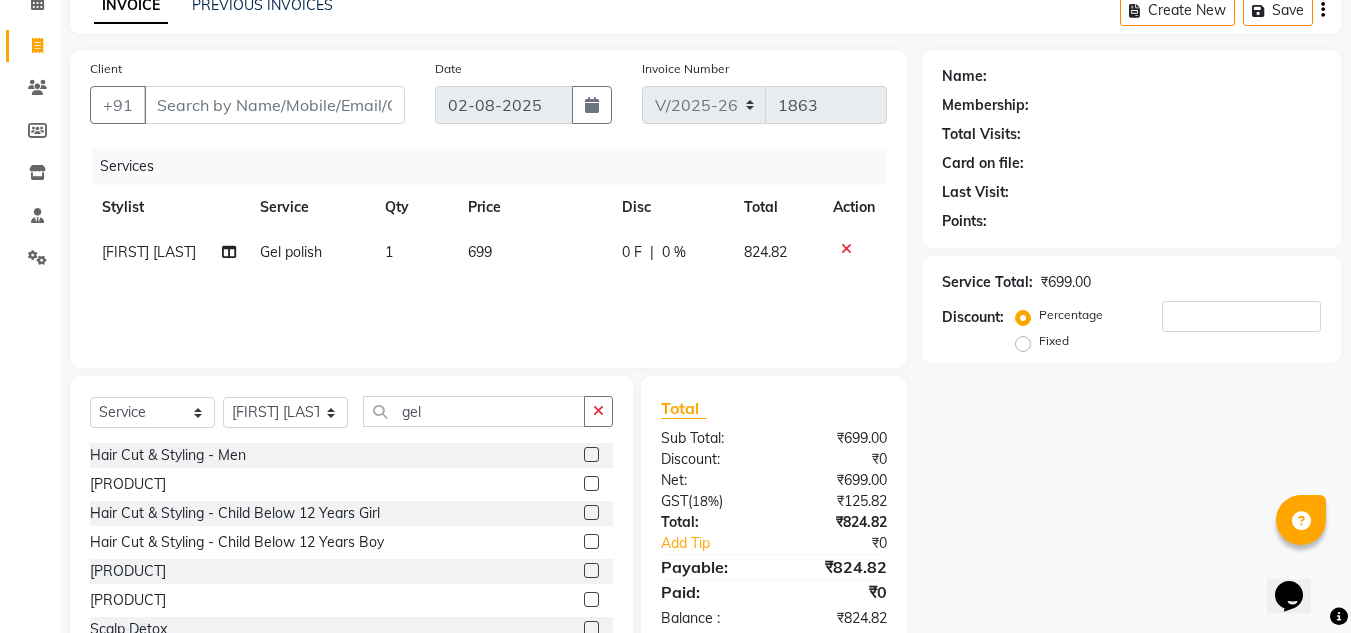 click 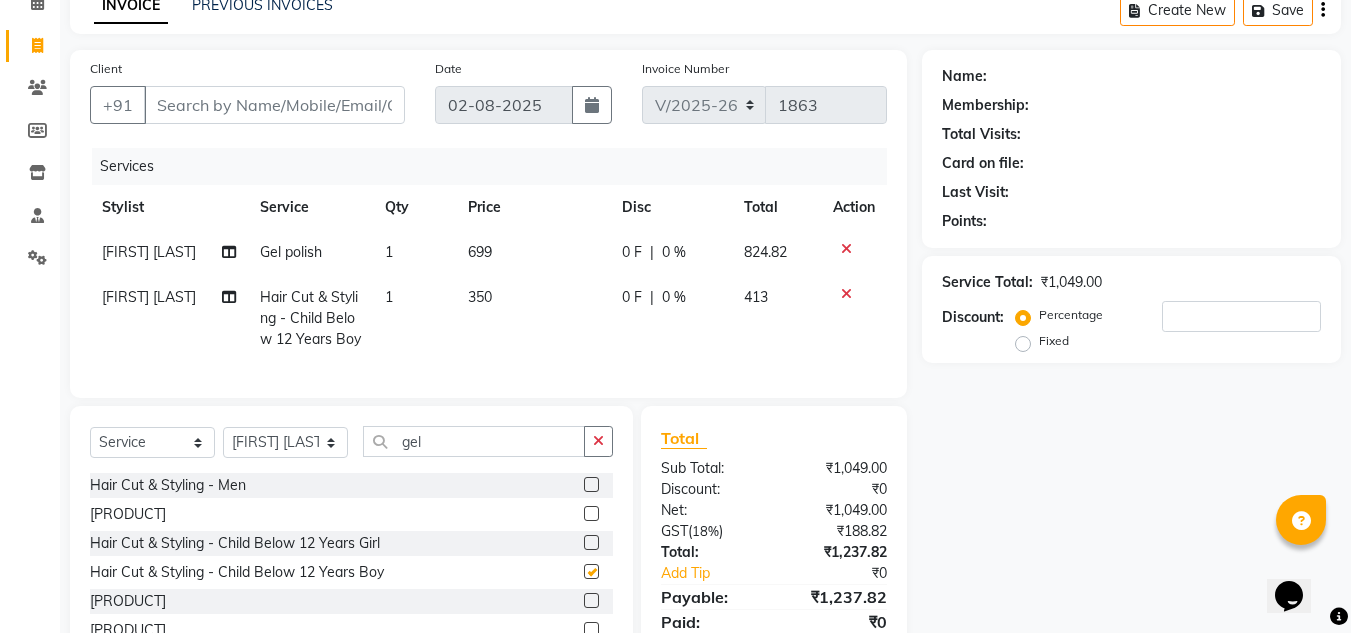 checkbox on "false" 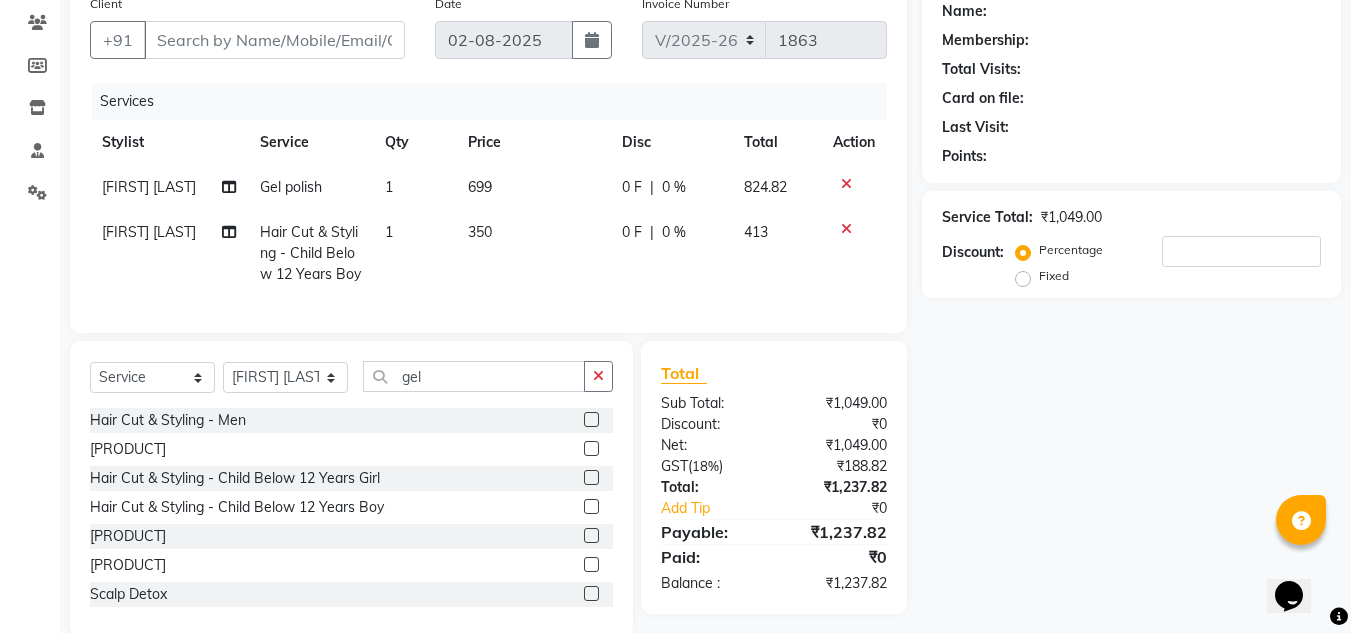 scroll, scrollTop: 200, scrollLeft: 0, axis: vertical 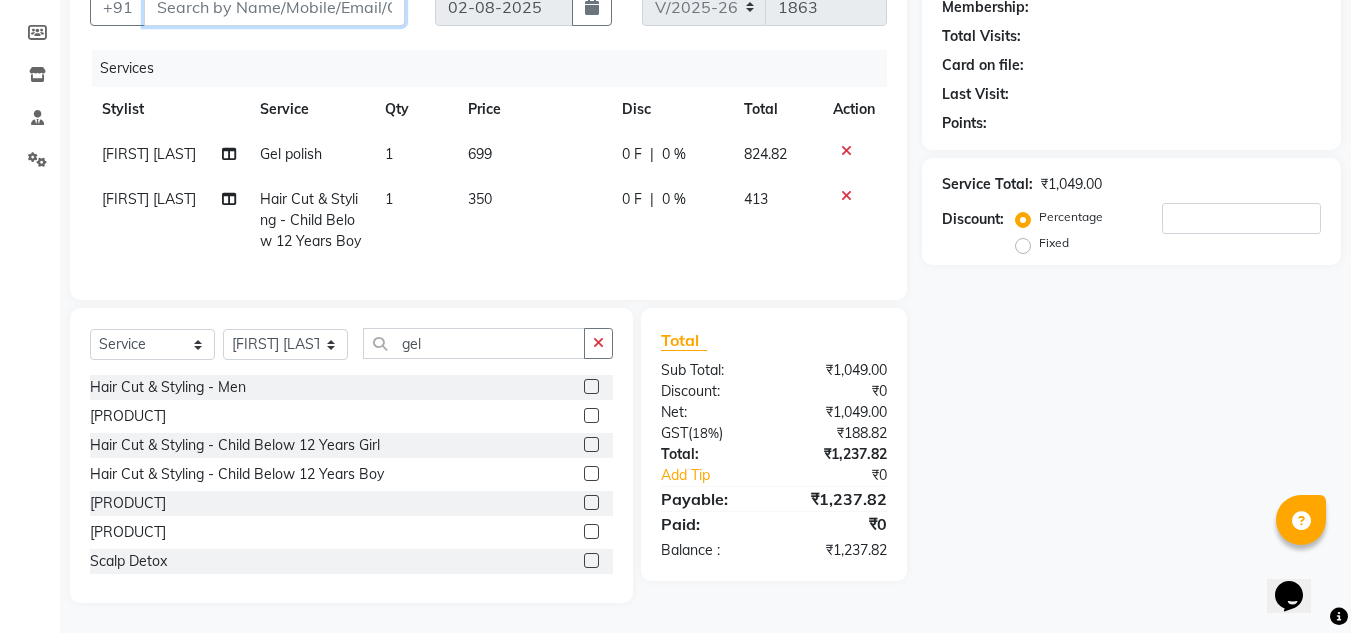click on "Client" at bounding box center [274, 7] 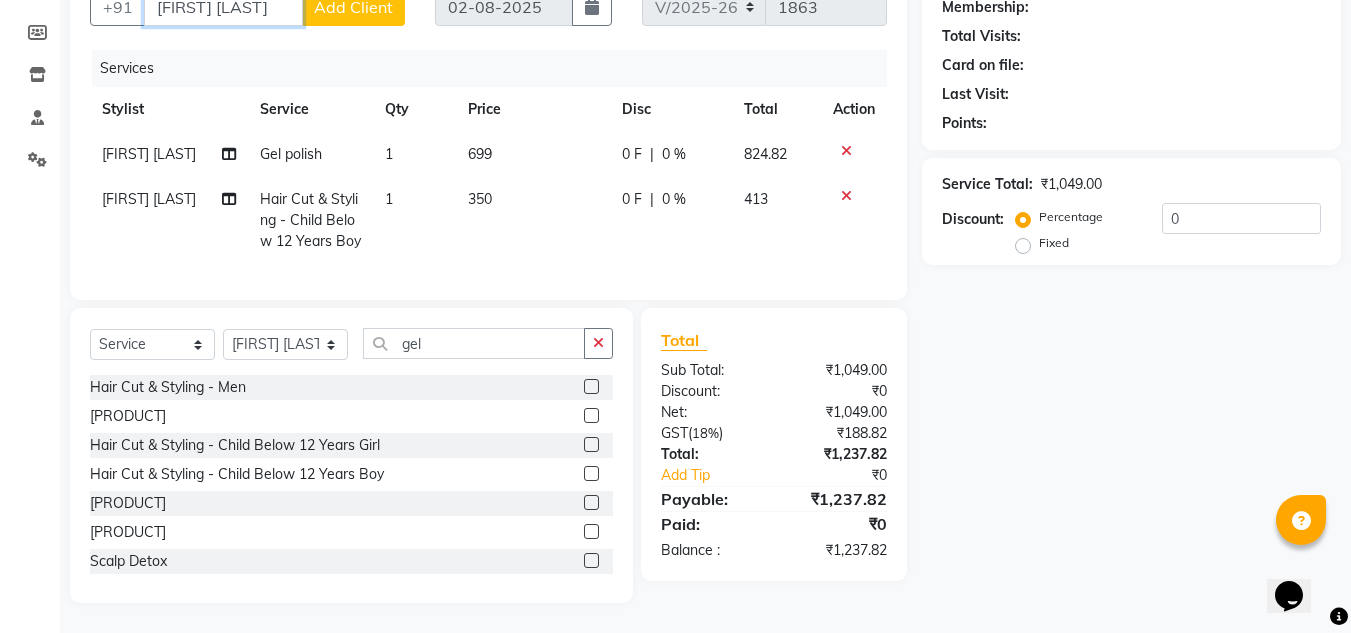 scroll, scrollTop: 195, scrollLeft: 0, axis: vertical 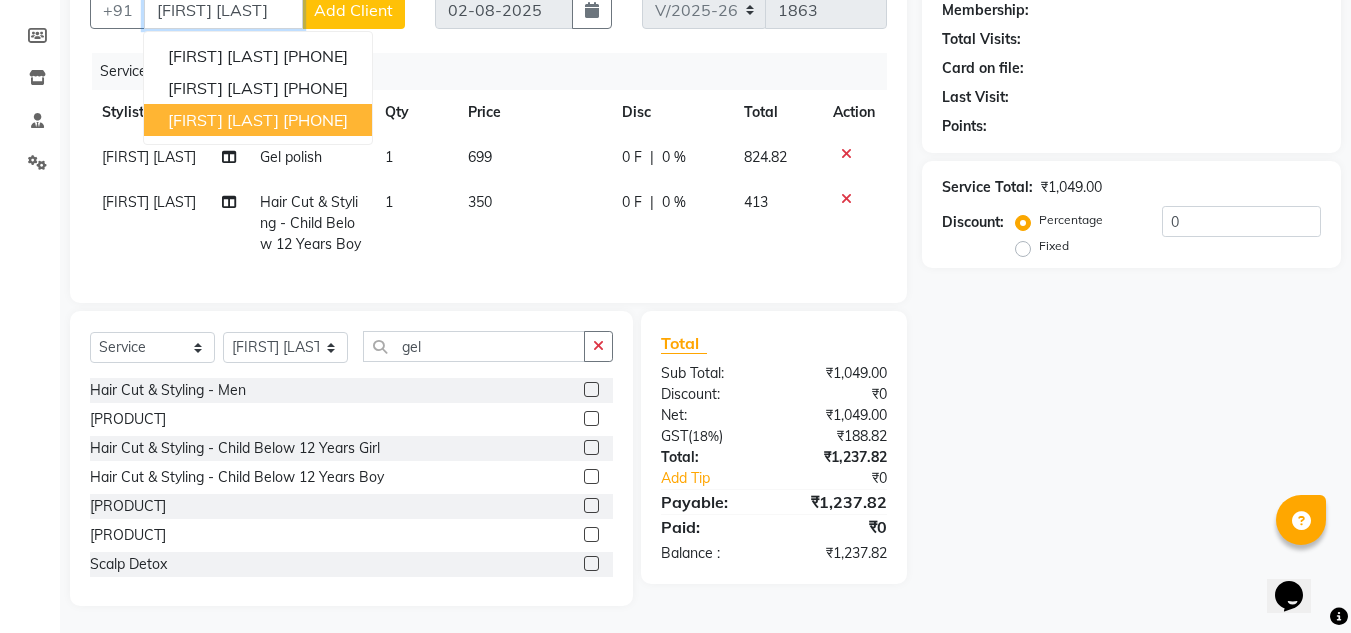 click on "9372875021" at bounding box center (315, 120) 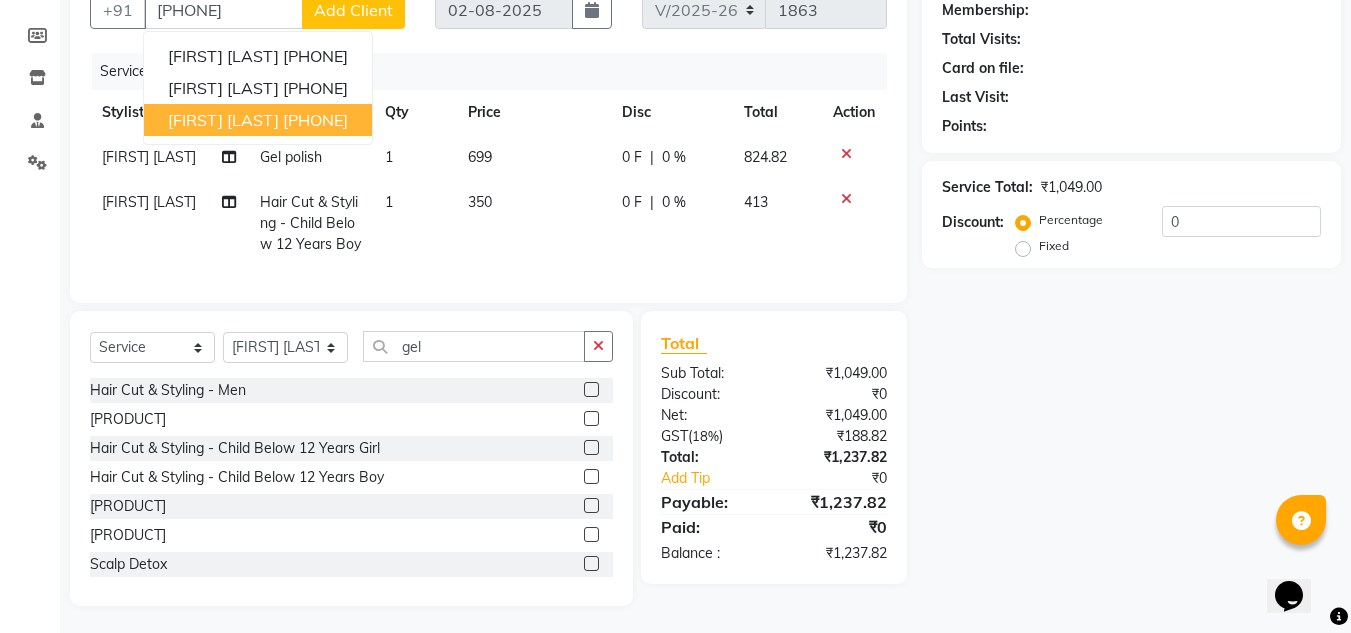 select on "1: Object" 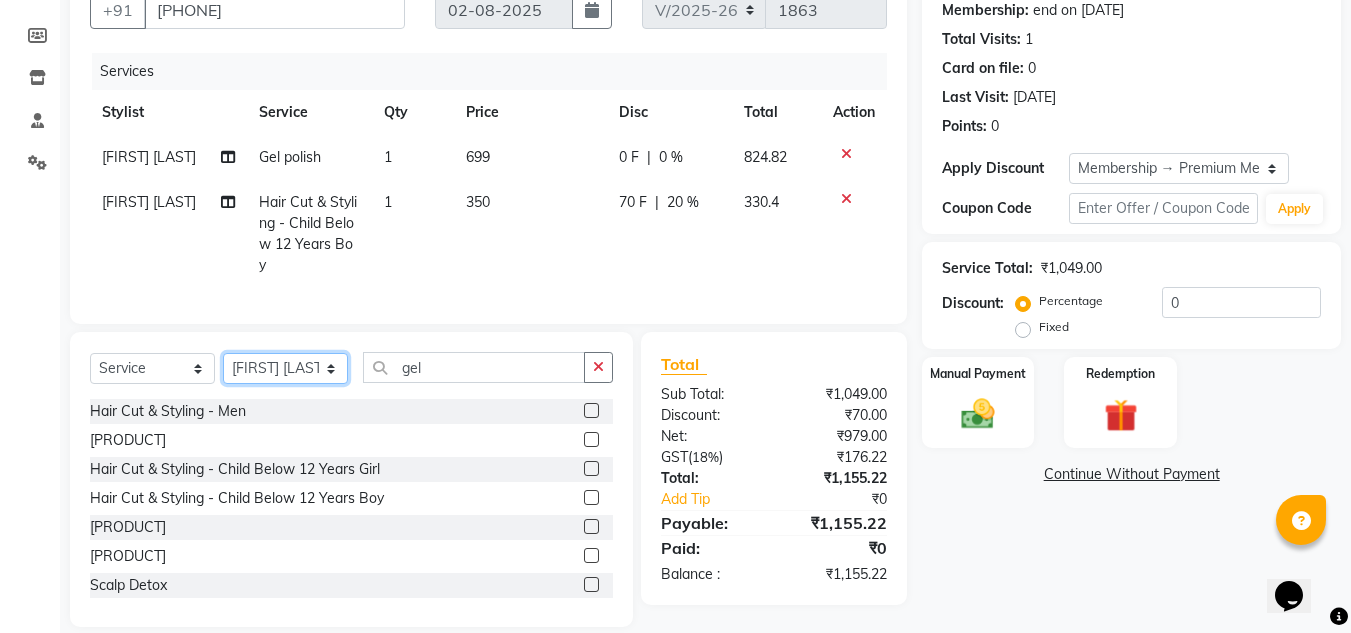 click on "Select Service Product Membership Package Voucher Prepaid Gift Card Select Stylist [FIRST] [LAST] [FIRST] [LAST] [FIRST] [LAST] Front Desk [FIRST] [LAST] [FIRST] [LAST] Reena [LAST] [FIRST] [LAST] [FIRST] [LAST] [FIRST] [LAST] [FIRST] [LAST] [FIRST] [LAST] Suchita Mistry" 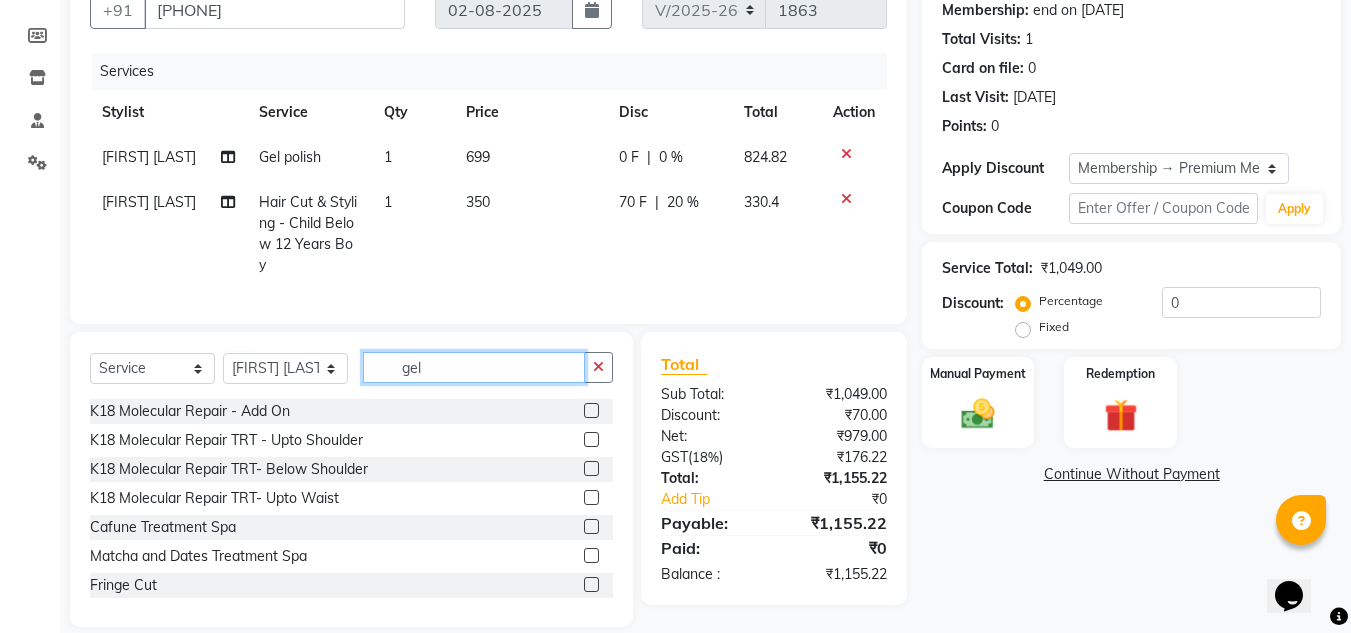 drag, startPoint x: 465, startPoint y: 387, endPoint x: 270, endPoint y: 394, distance: 195.1256 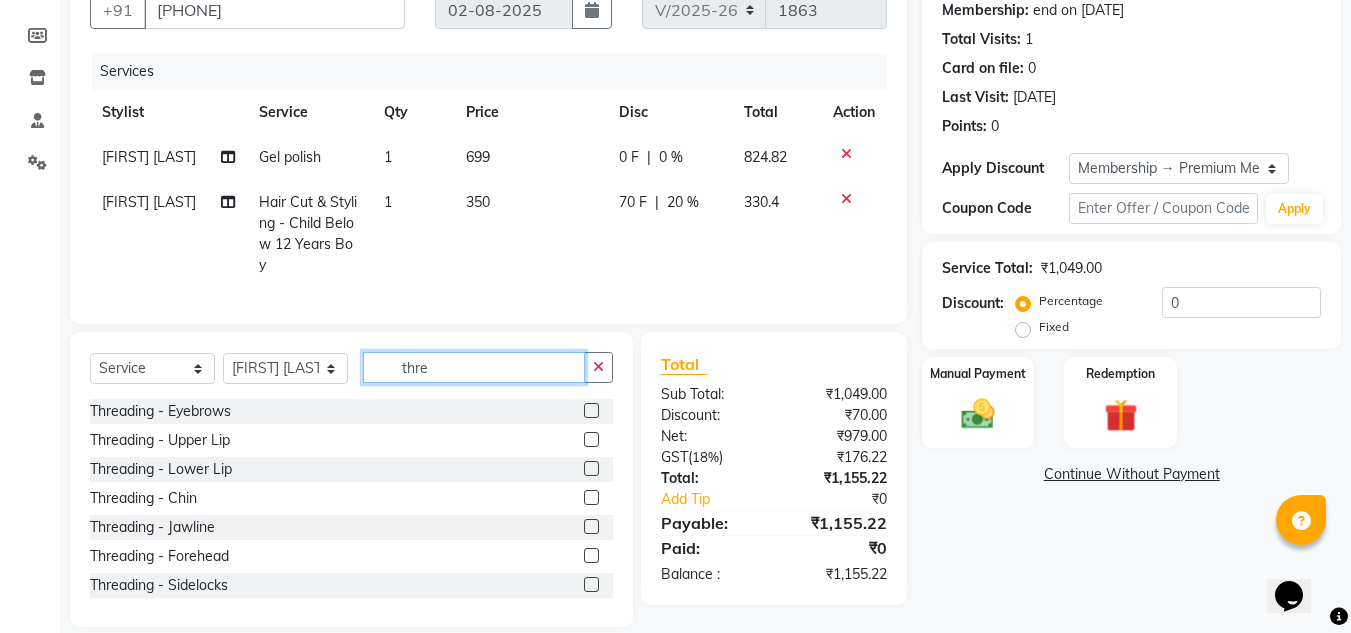 type on "thre" 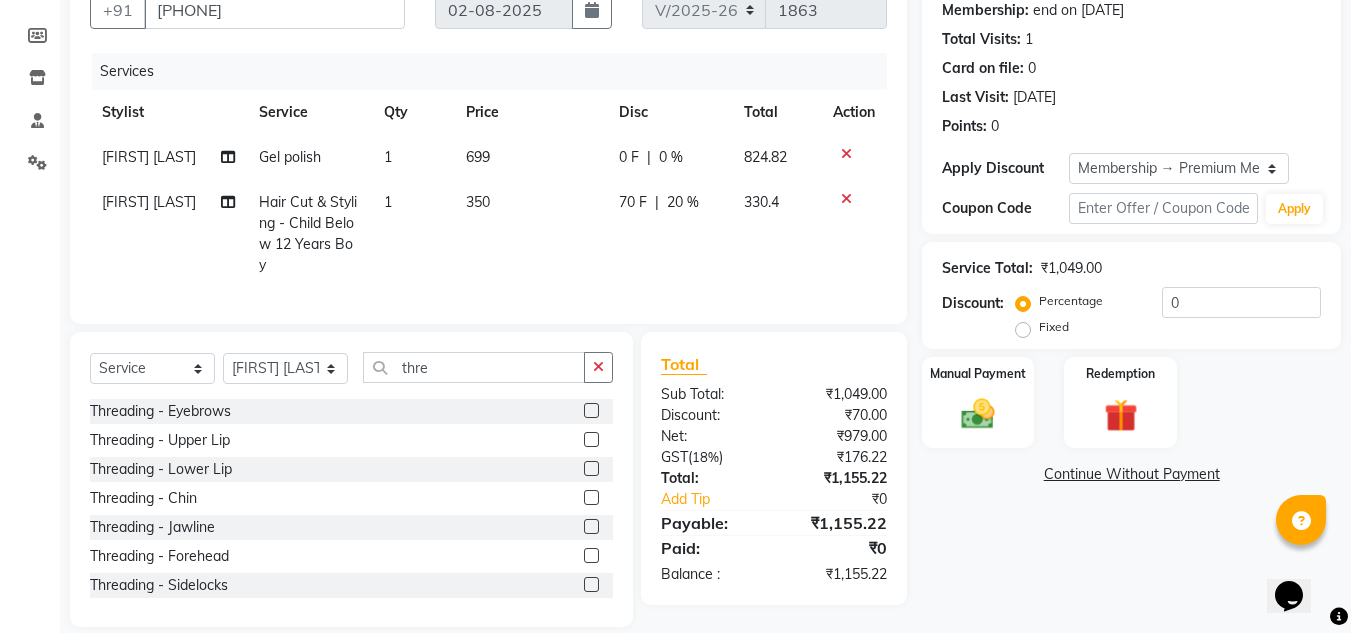 click 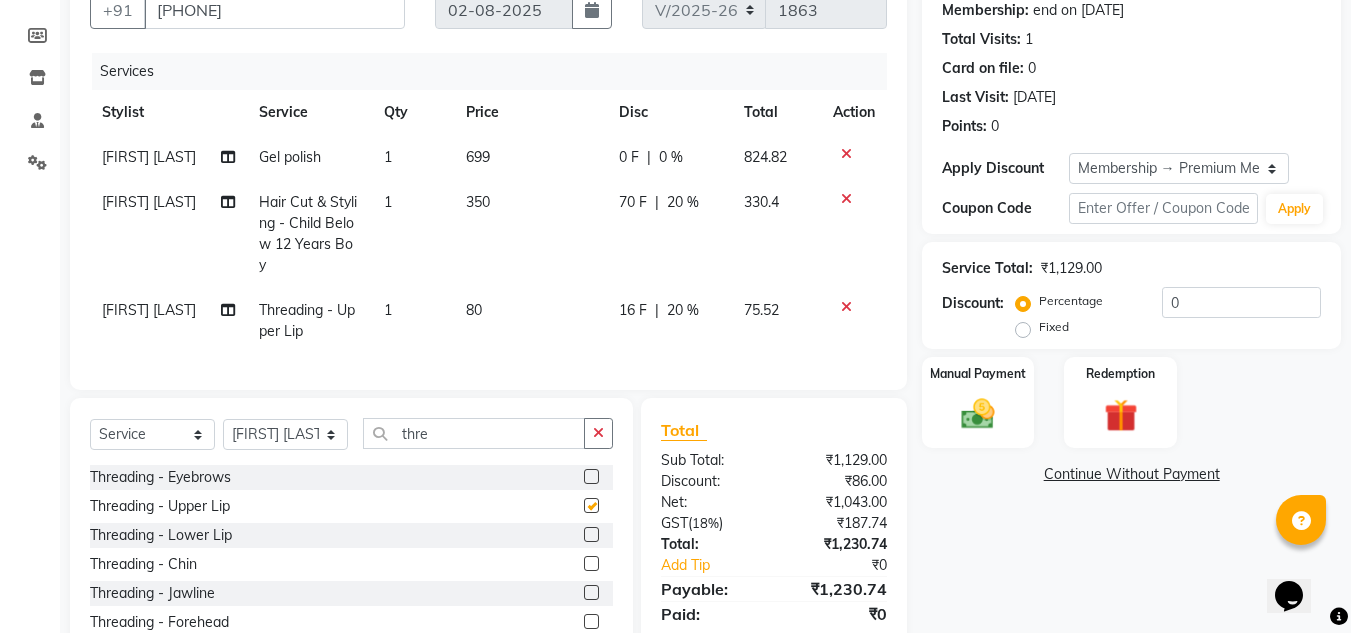 checkbox on "false" 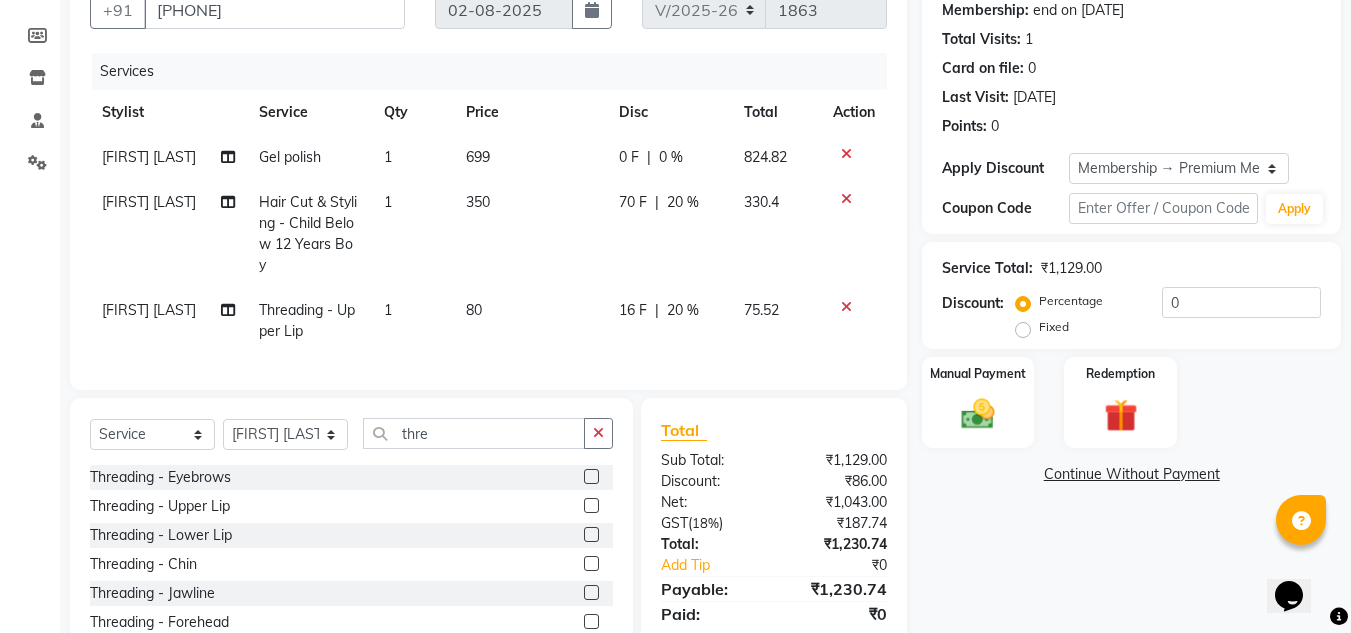 click 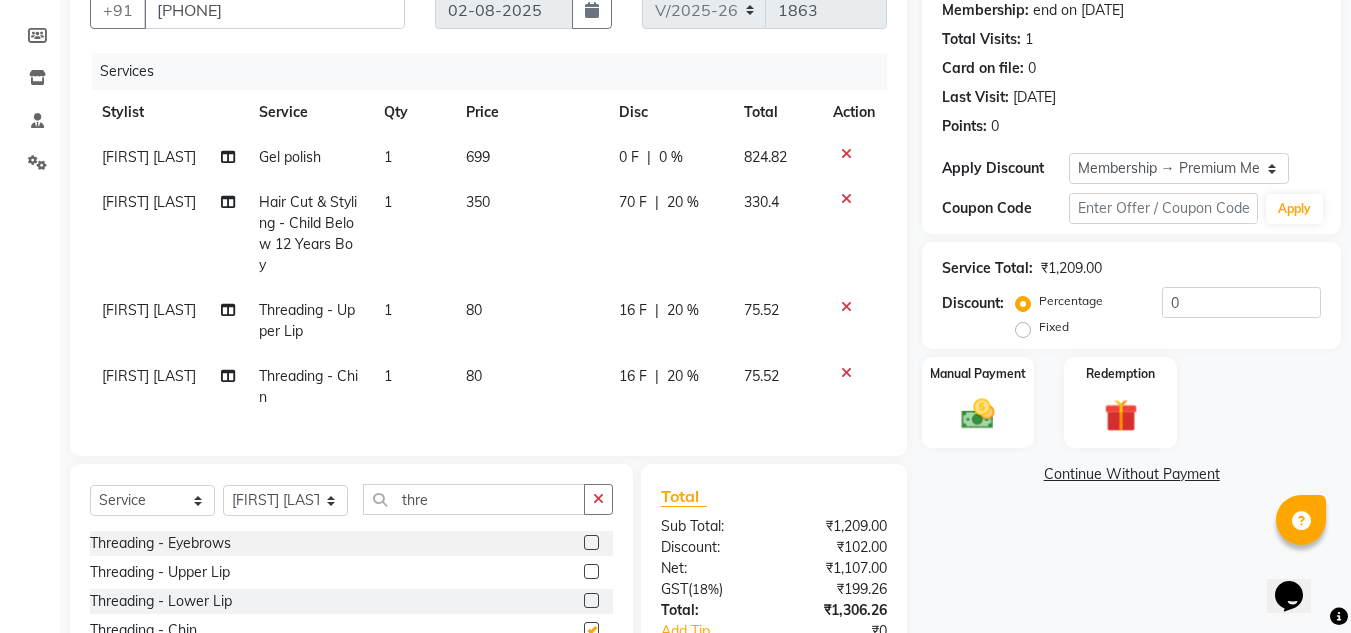 checkbox on "false" 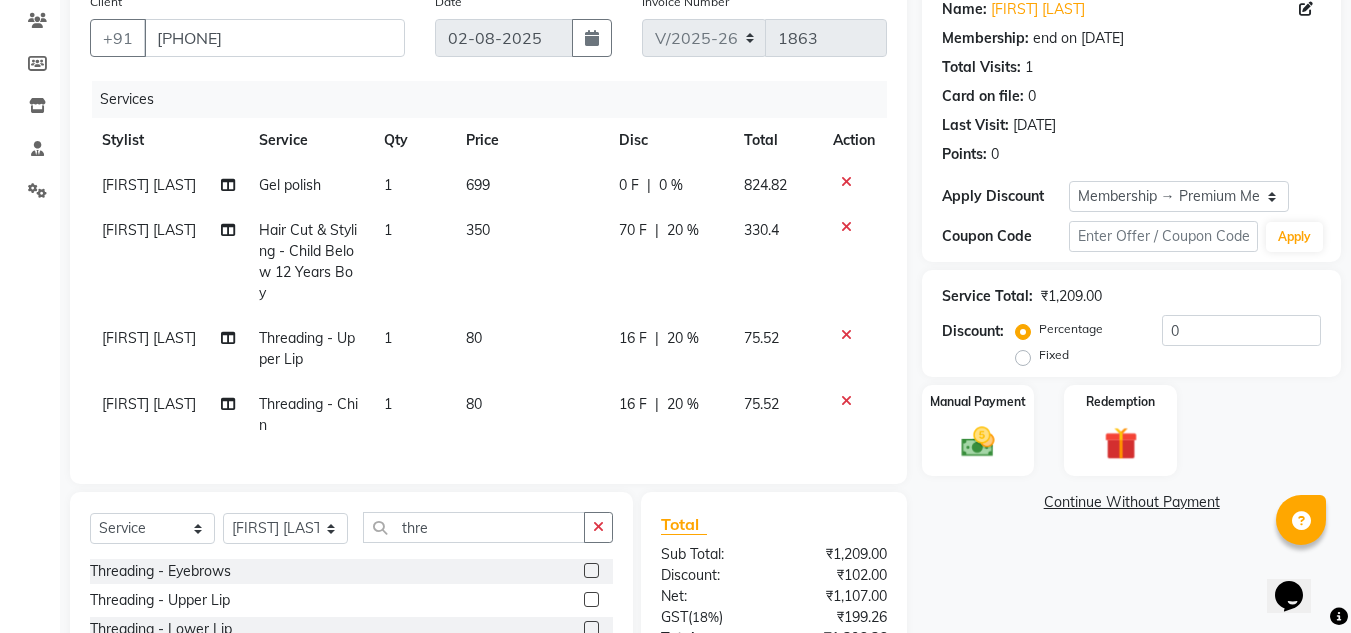 scroll, scrollTop: 166, scrollLeft: 0, axis: vertical 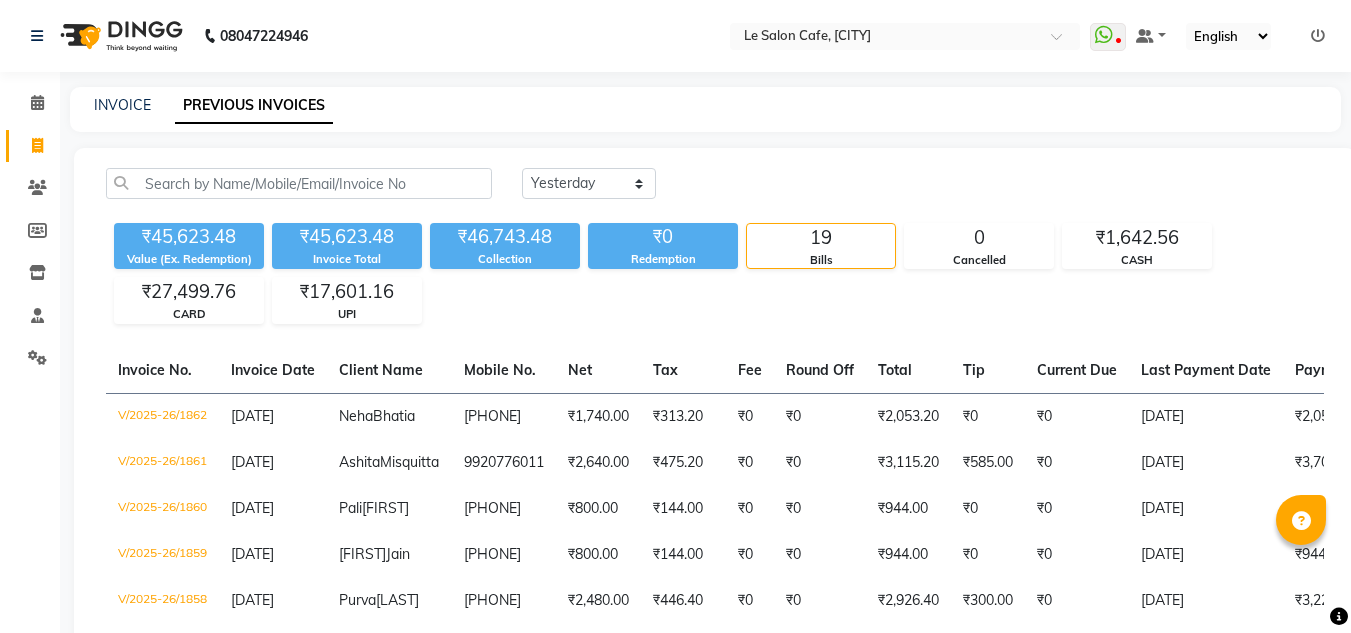 select on "yesterday" 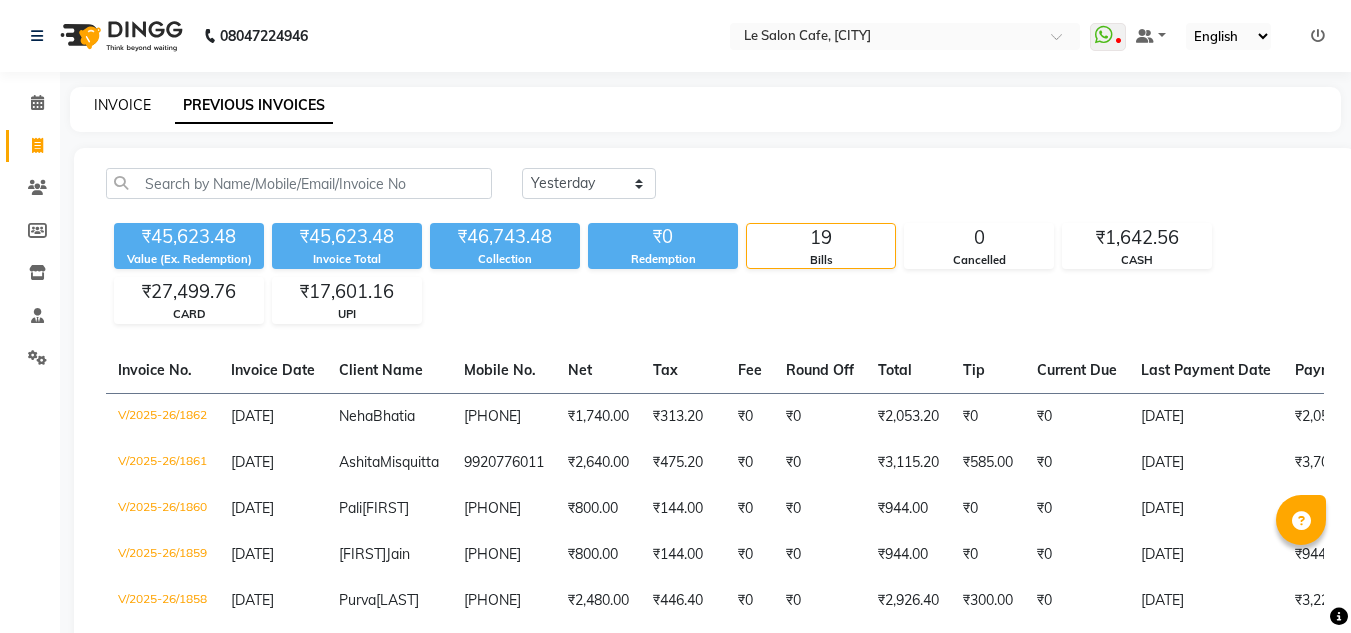 scroll, scrollTop: 100, scrollLeft: 0, axis: vertical 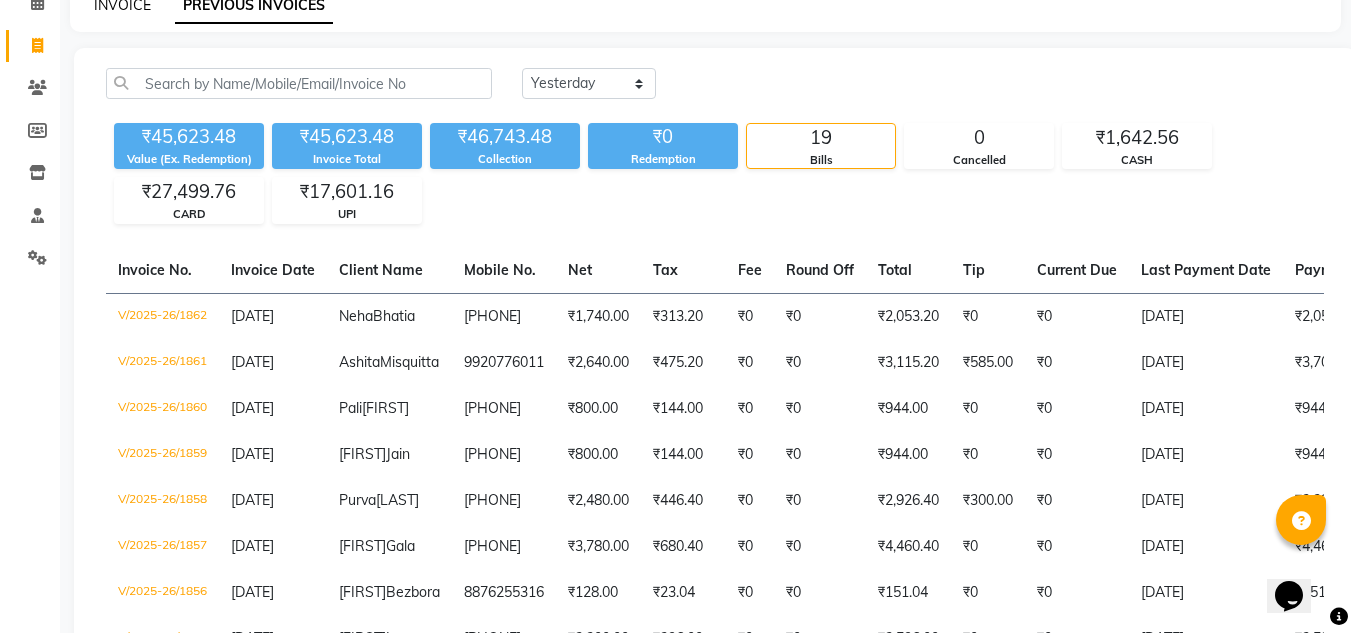 click on "INVOICE" 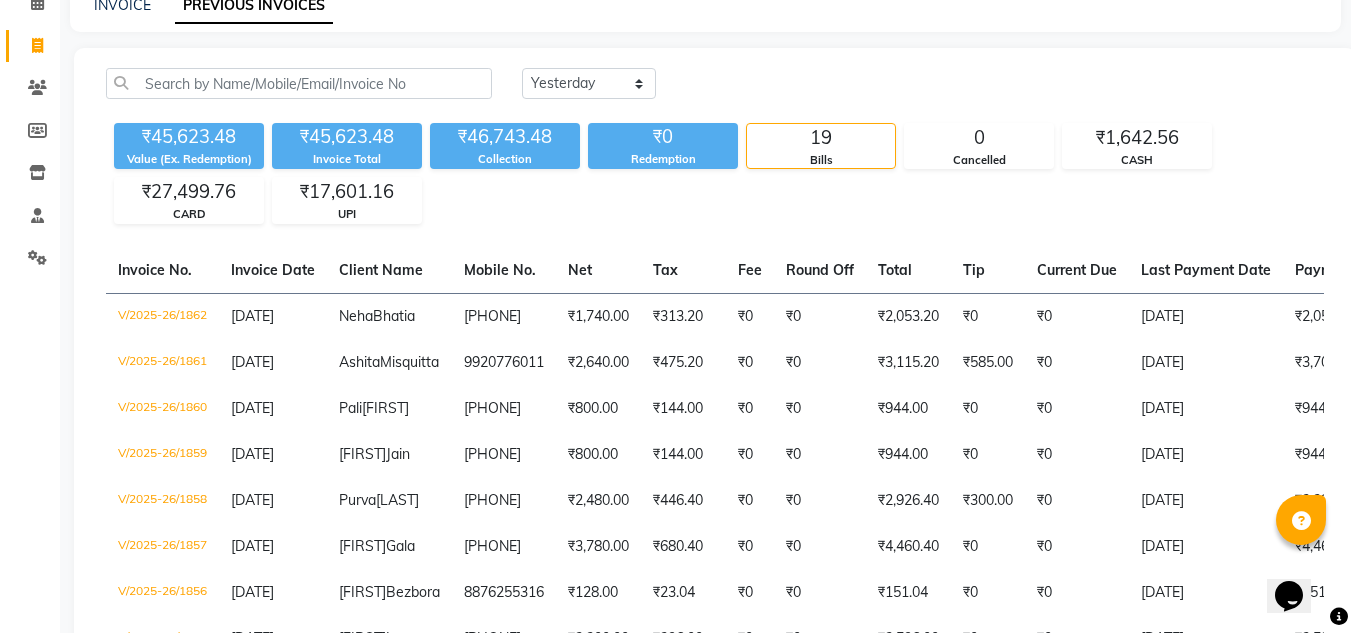 scroll, scrollTop: 0, scrollLeft: 0, axis: both 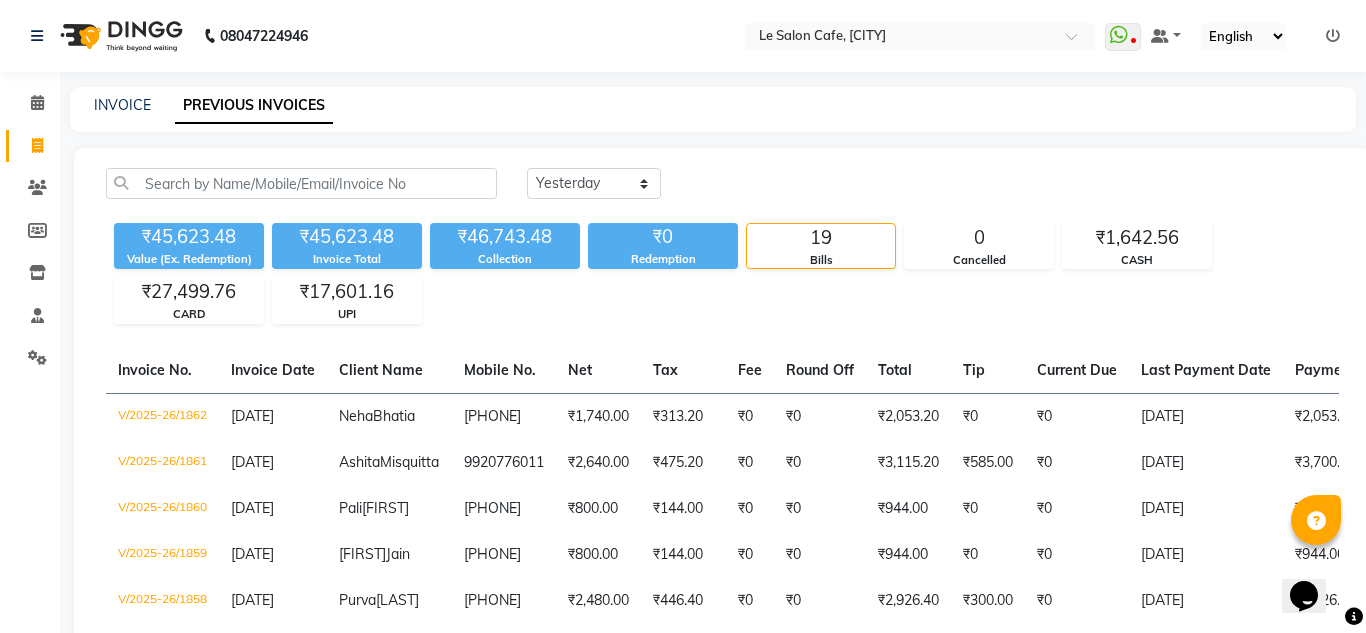 select on "594" 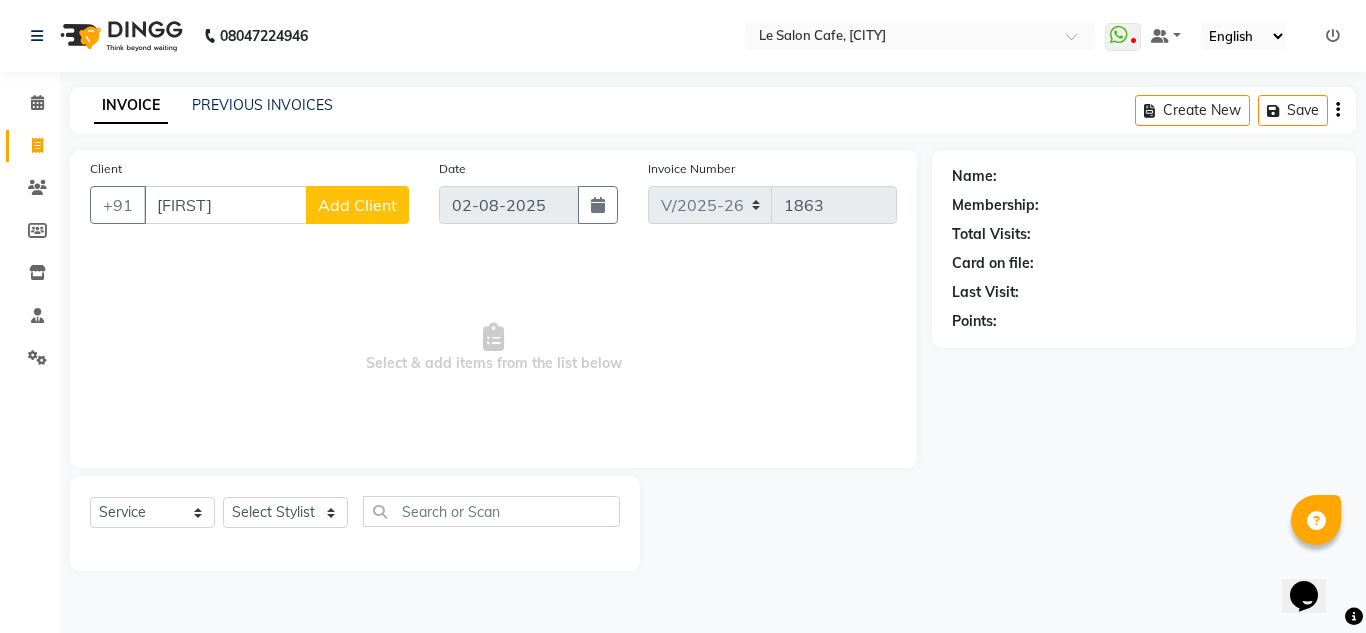type on "[FIRST]" 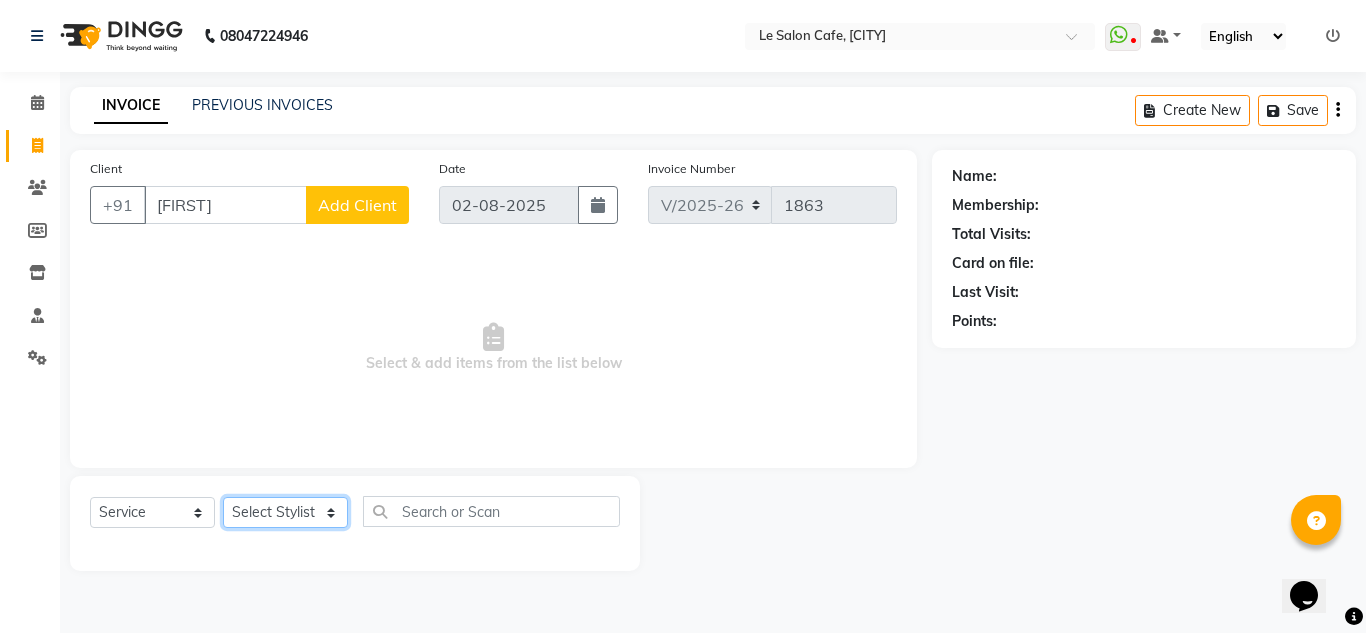 click on "Select Service Product Membership Package Voucher Prepaid Gift Card Select Stylist [FIRST] [LAST] [FIRST] [LAST] [FIRST] [LAST] Front Desk [FIRST] [LAST] [FIRST] [LAST] Reena [LAST] [FIRST] [LAST] [FIRST] [LAST] [FIRST] [LAST] [FIRST] [LAST] [FIRST] [LAST] Suchita Mistry" 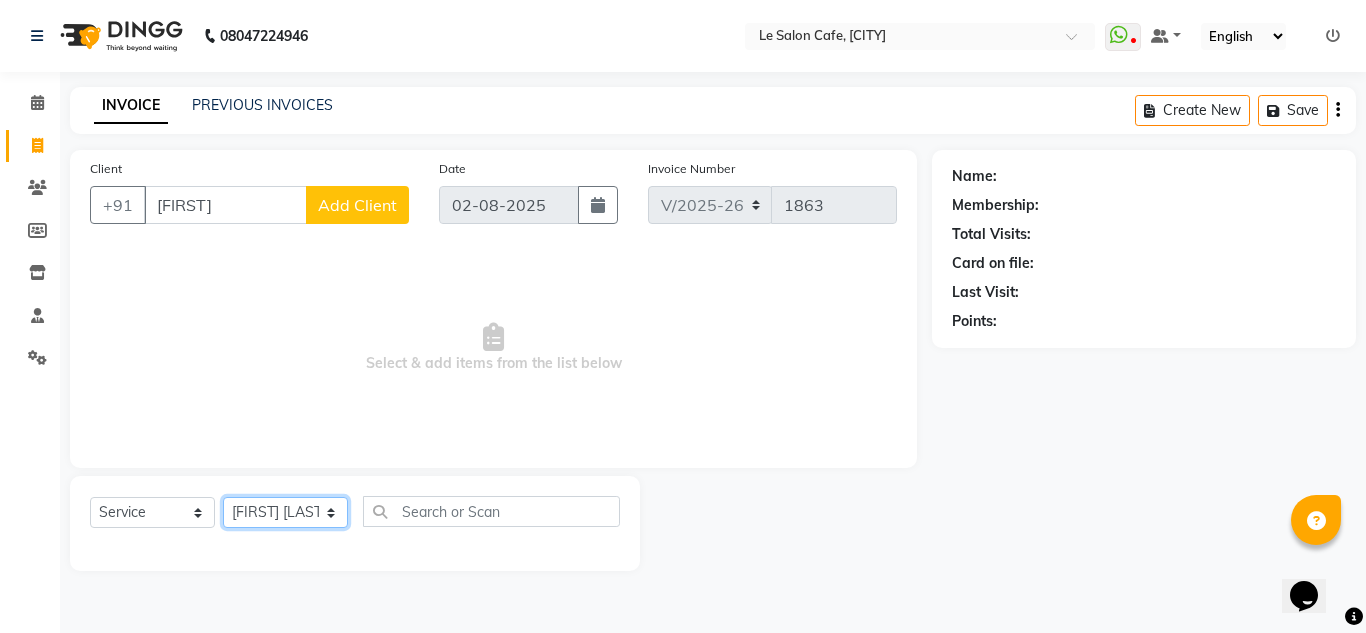 click on "Select Service Product Membership Package Voucher Prepaid Gift Card Select Stylist [FIRST] [LAST] [FIRST] [LAST] [FIRST] [LAST] Front Desk [FIRST] [LAST] [FIRST] [LAST] Reena [LAST] [FIRST] [LAST] [FIRST] [LAST] [FIRST] [LAST] [FIRST] [LAST] [FIRST] [LAST] Suchita Mistry" 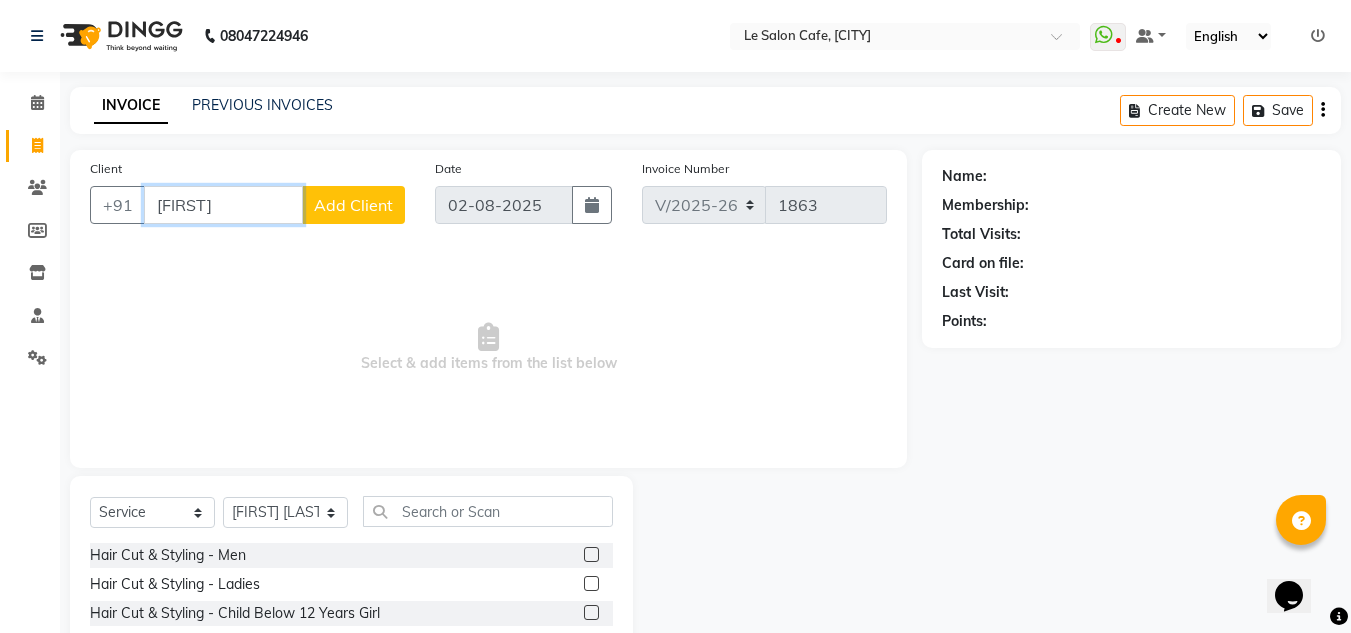 click on "[FIRST]" at bounding box center [223, 205] 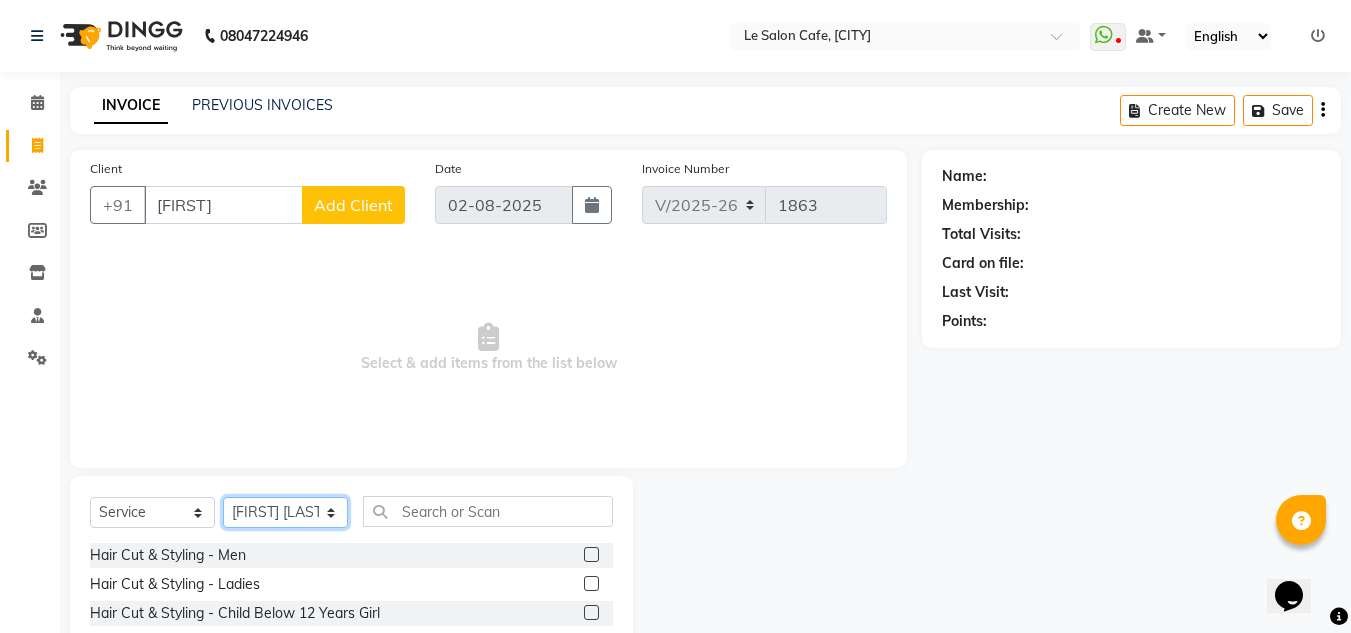click on "Select Service Product Membership Package Voucher Prepaid Gift Card Select Stylist [FIRST] [LAST] [FIRST] [LAST] [FIRST] [LAST] Front Desk [FIRST] [LAST] [FIRST] [LAST] Reena [LAST] [FIRST] [LAST] [FIRST] [LAST] [FIRST] [LAST] [FIRST] [LAST] [FIRST] [LAST] Suchita Mistry" 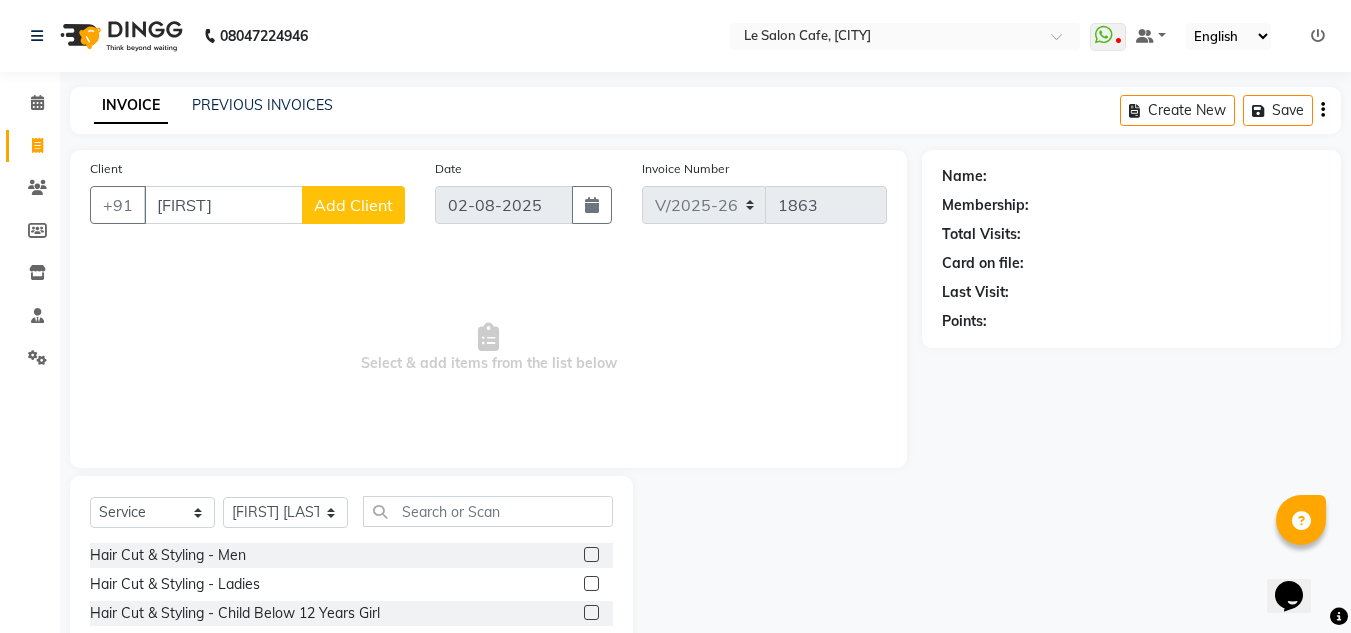 click on "Select Service Product Membership Package Voucher Prepaid Gift Card Select Stylist [FIRST] [LAST] [FIRST] [LAST] [FIRST] [LAST] Front Desk [FIRST] [LAST] [FIRST] [LAST] Reena [LAST] [FIRST] [LAST] [FIRST] [LAST] [FIRST] [LAST] [FIRST] [LAST] [FIRST] [LAST] Suchita Mistry Hair Cut & Styling - Men Hair Cut & Styling - Ladies Hair Cut & Styling - Child Below 12 Years Girl Hair Cut & Styling - Child Below 12 Years Boy Hair Cut & Styling - Beard Shave Hair Cut & Styling - Beard Crafting Scalp Detox Olapex Male Olaplex Upto Shoulder Olaplex Below Shoulder Olaplex Upto Waist Olaplex Add On Straightening Fringe Bedew Shroot K18 Molecular Repair - Add On K18 Molecular Repair TRT - Upto Shoulder K18 Molecular Repair TRT- Below Shoulder K18 Molecular Repair TRT- Upto Waist Cafune Treatment Spa Matcha and Dates Treatment Spa Fringe Cut Deep Conditioning K-Wash K-Deep Conditioning K-Experience Spa TRT Blow Dry (Without Wash) - Upto Shoulder (Straight) (Women) Hair Wash Men D-Tan - Feet" 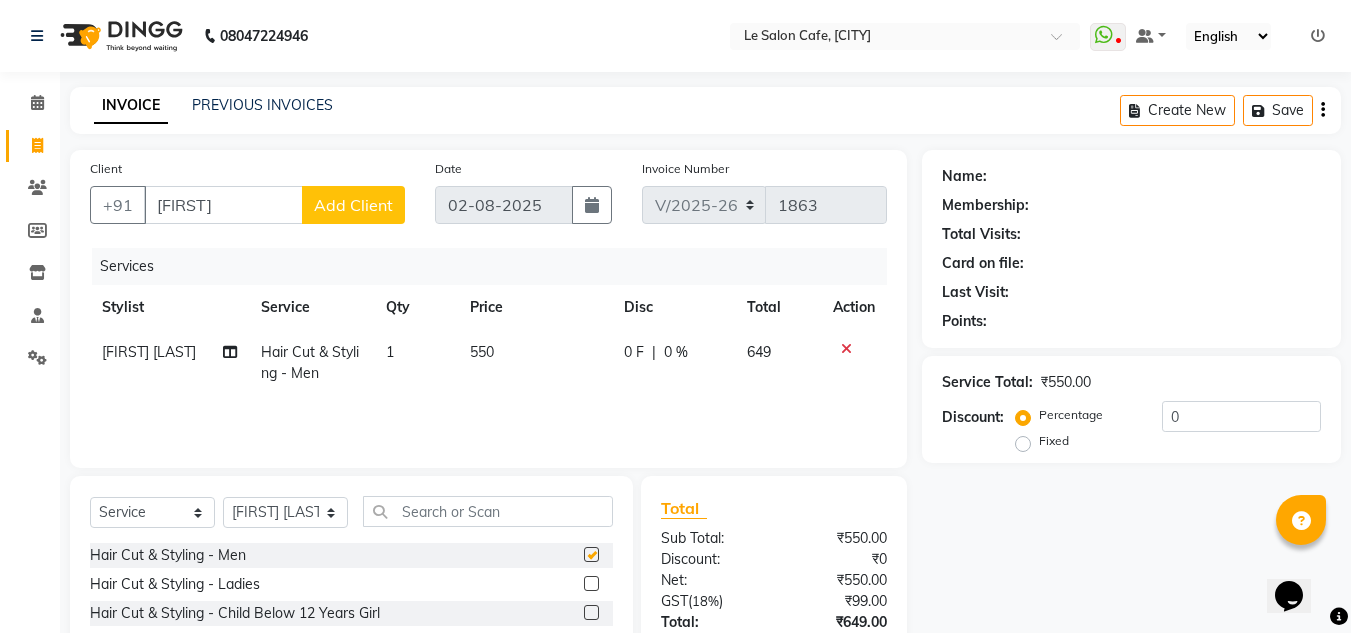 checkbox on "false" 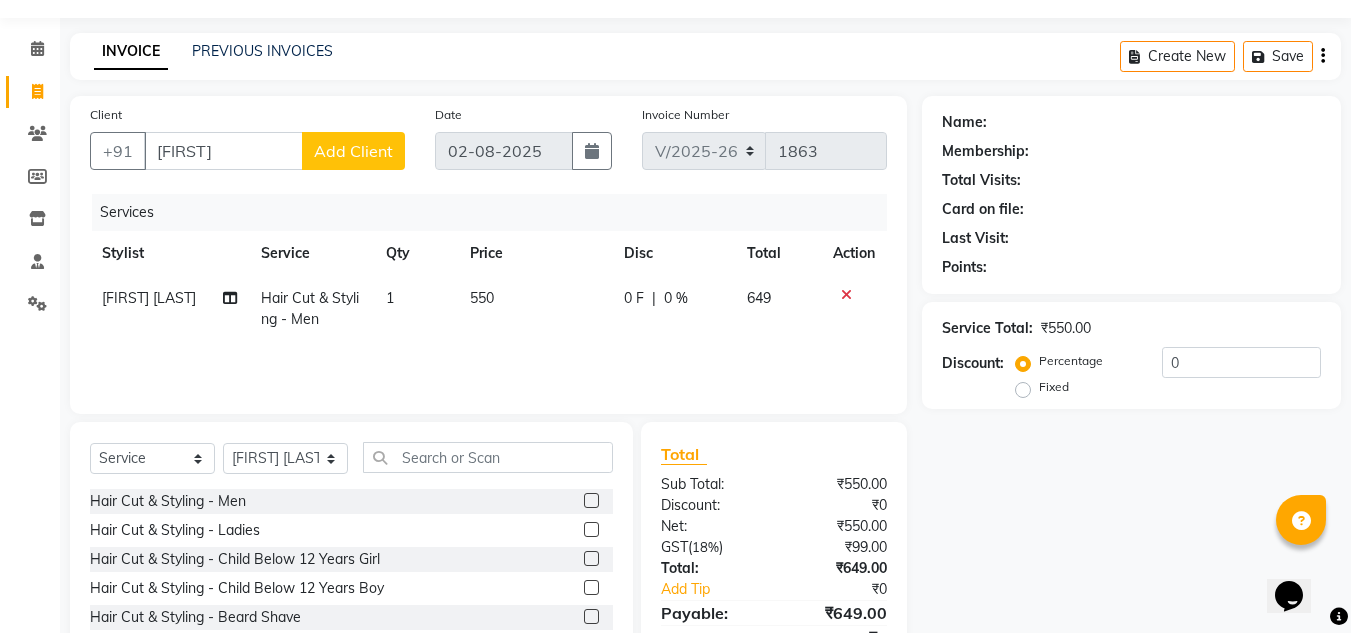 scroll, scrollTop: 100, scrollLeft: 0, axis: vertical 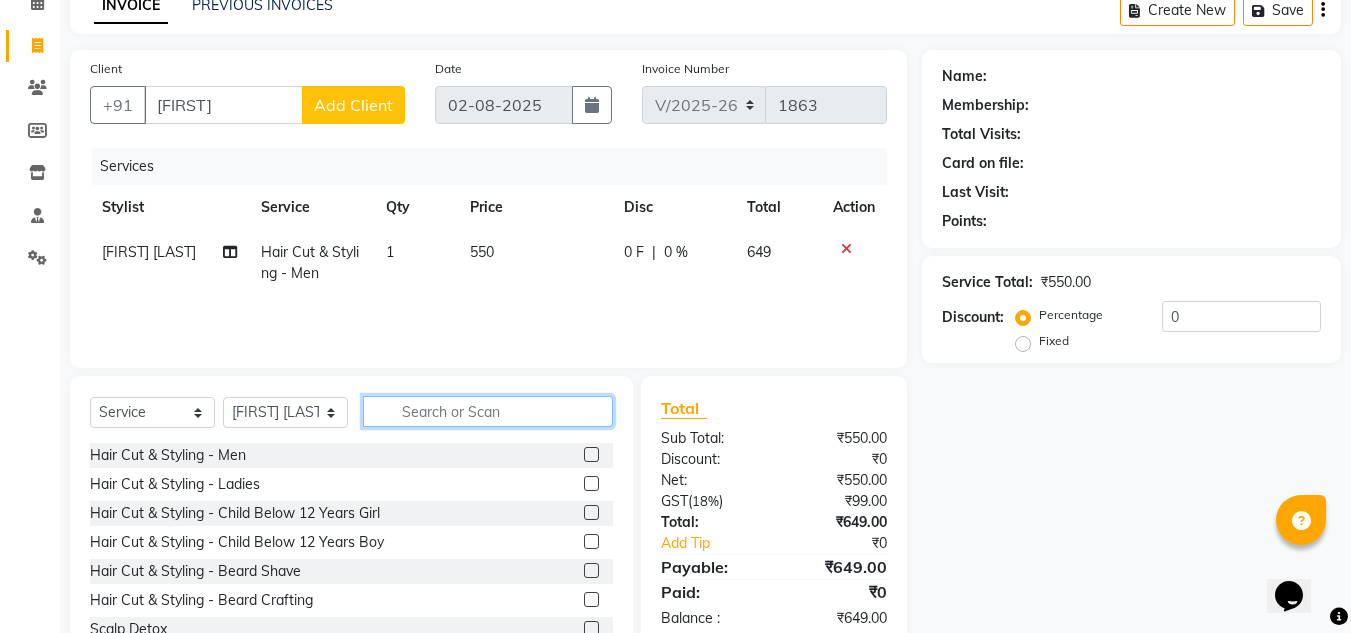 click 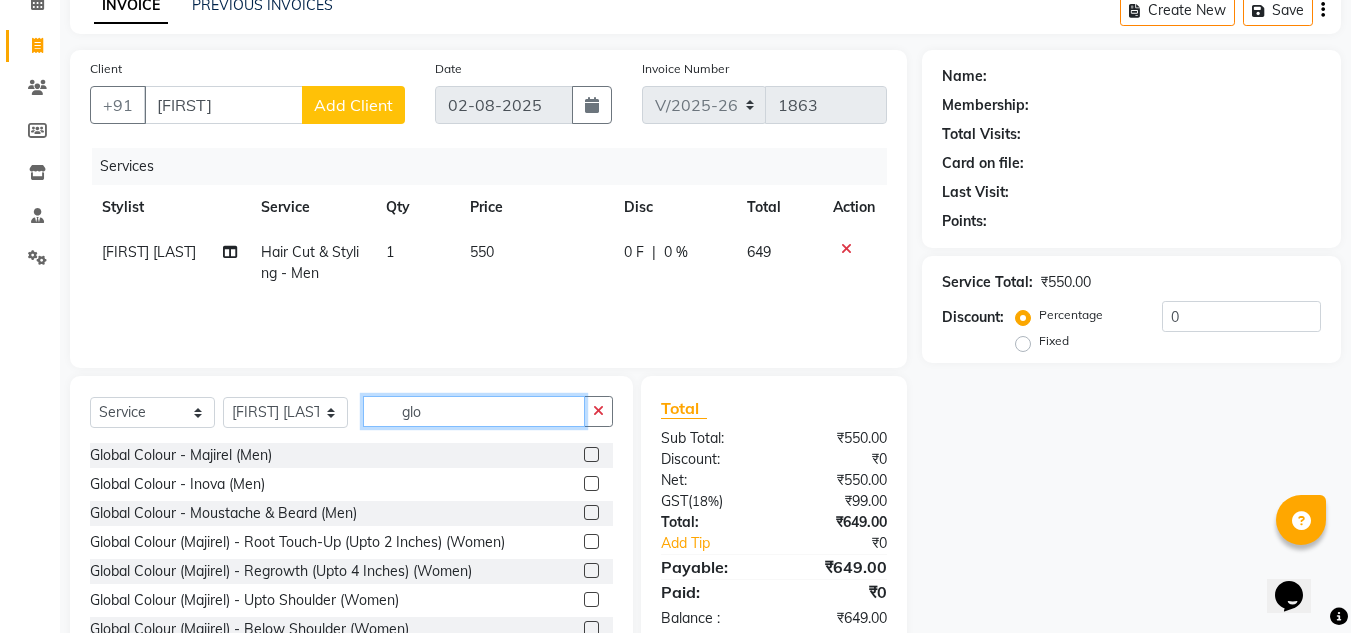 type on "glo" 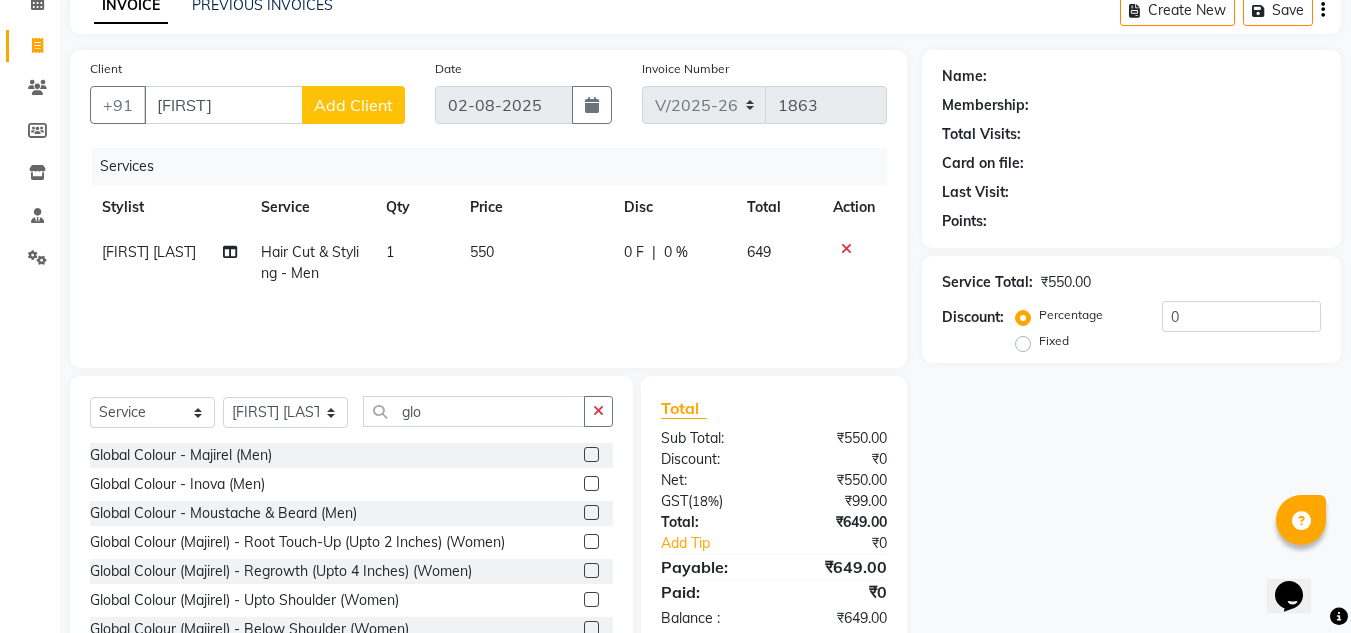 click 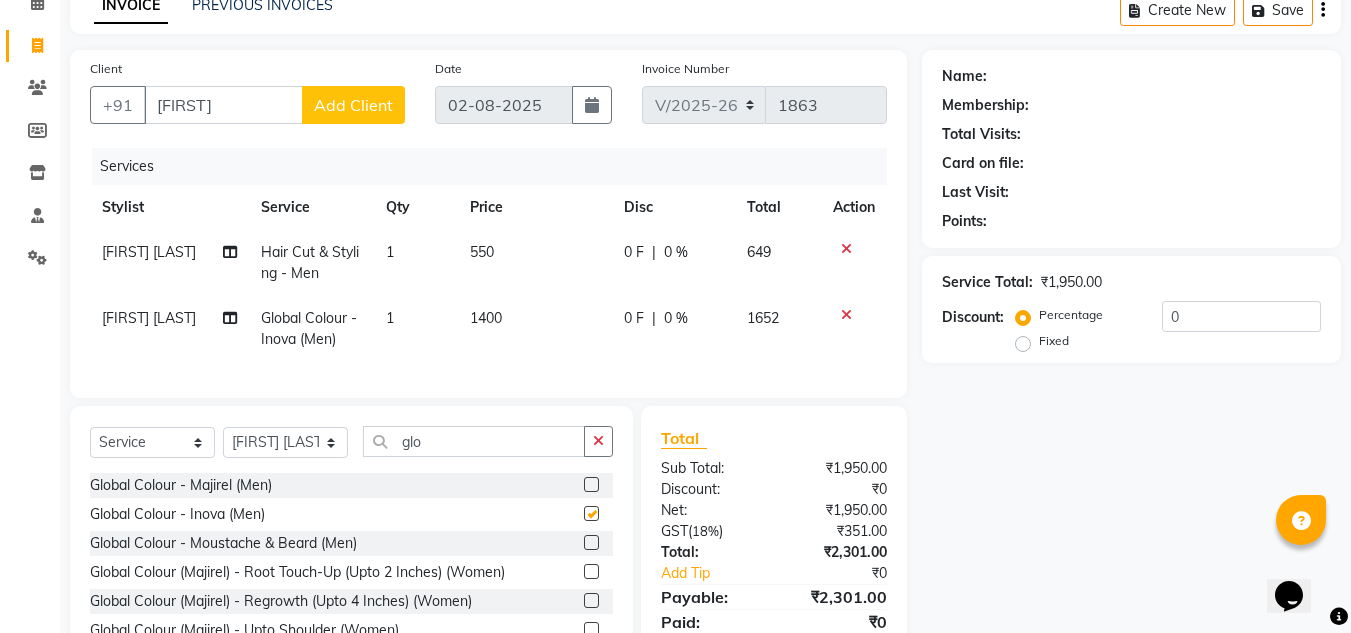 checkbox on "false" 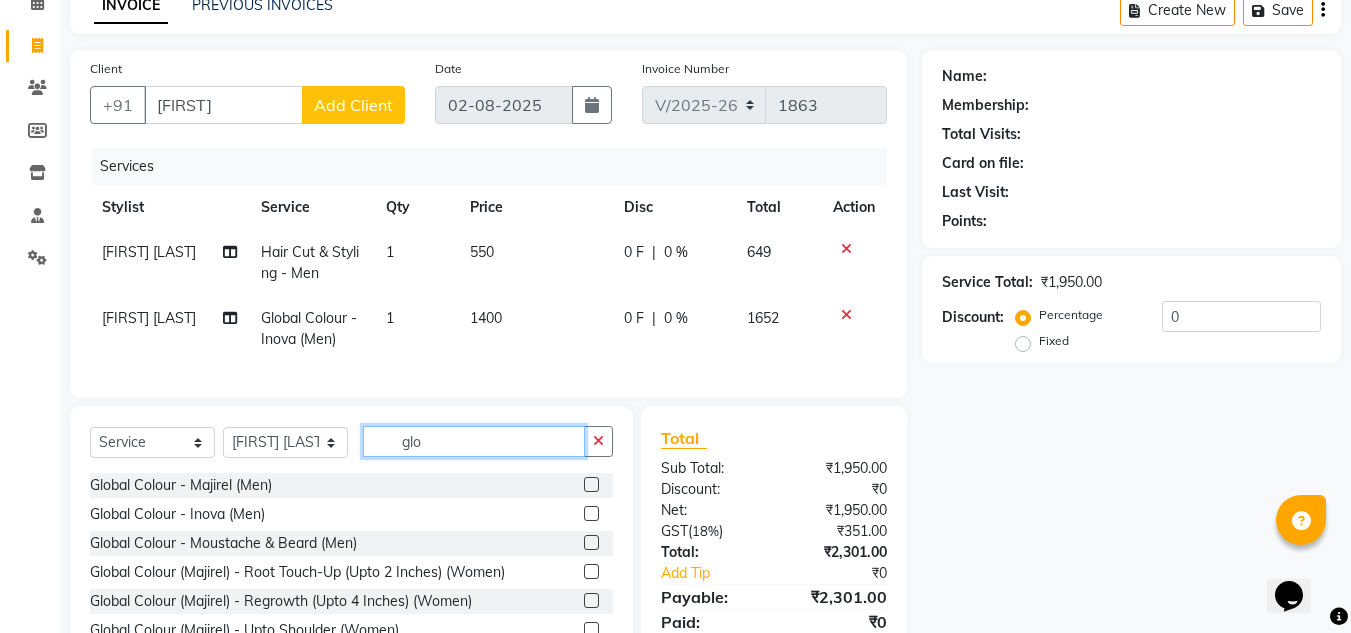drag, startPoint x: 440, startPoint y: 462, endPoint x: 332, endPoint y: 469, distance: 108.226616 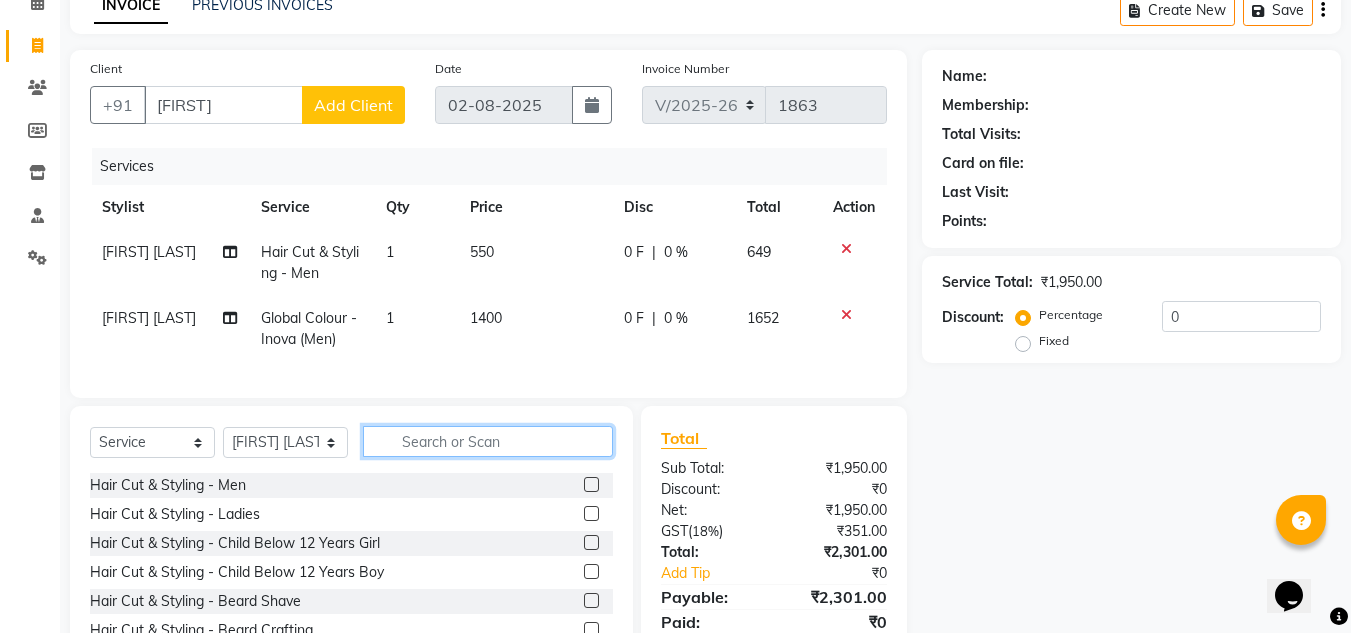 type 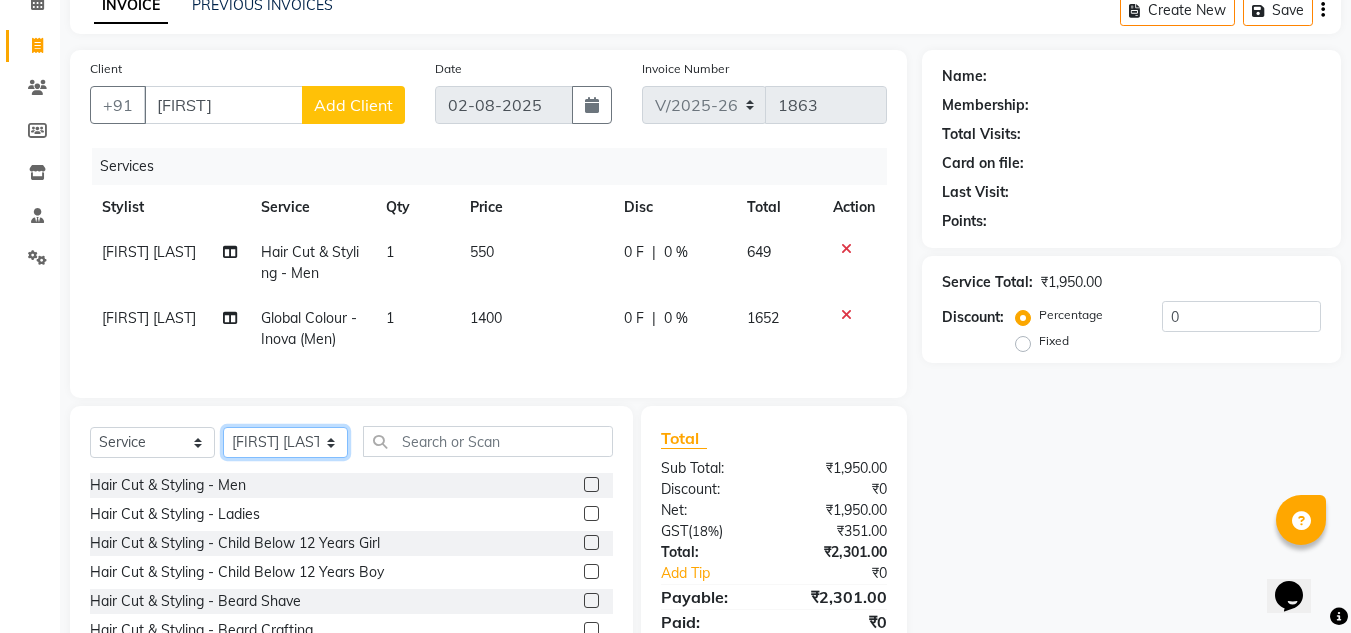 click on "Select Service Product Membership Package Voucher Prepaid Gift Card Select Stylist [FIRST] [LAST] [FIRST] [LAST] [FIRST] [LAST] Front Desk [FIRST] [LAST] [FIRST] [LAST] Reena [LAST] [FIRST] [LAST] [FIRST] [LAST] [FIRST] [LAST] [FIRST] [LAST] [FIRST] [LAST] Suchita Mistry" 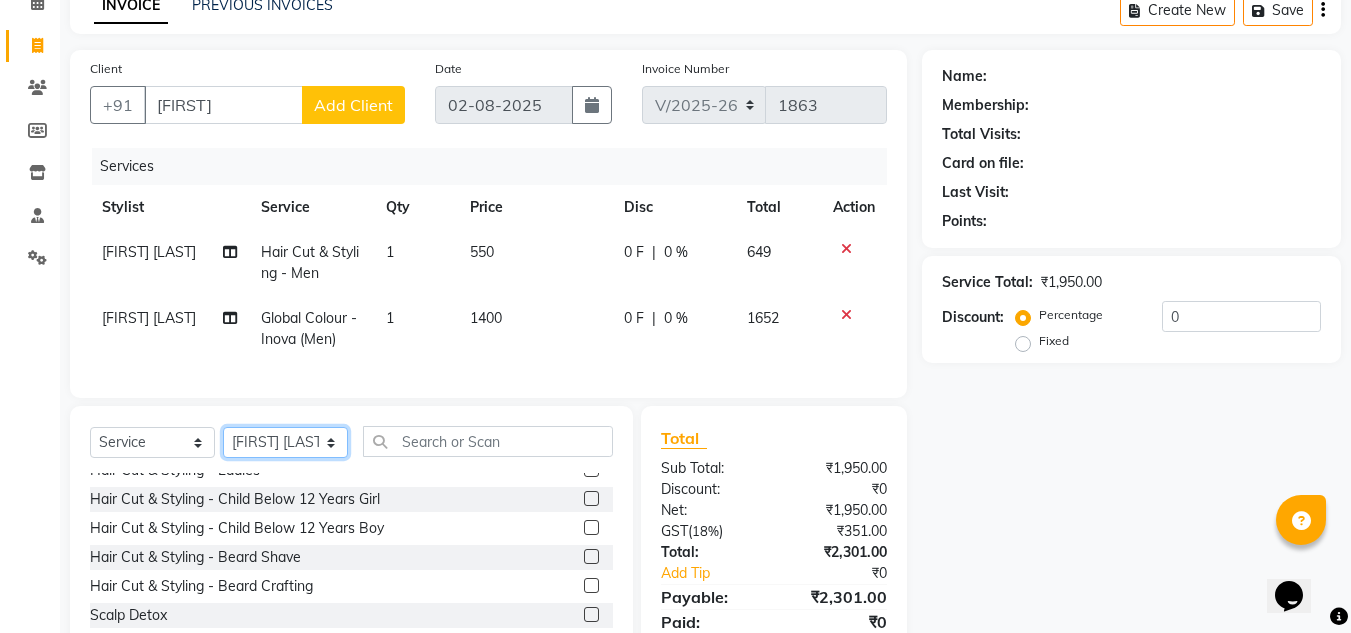 scroll, scrollTop: 0, scrollLeft: 0, axis: both 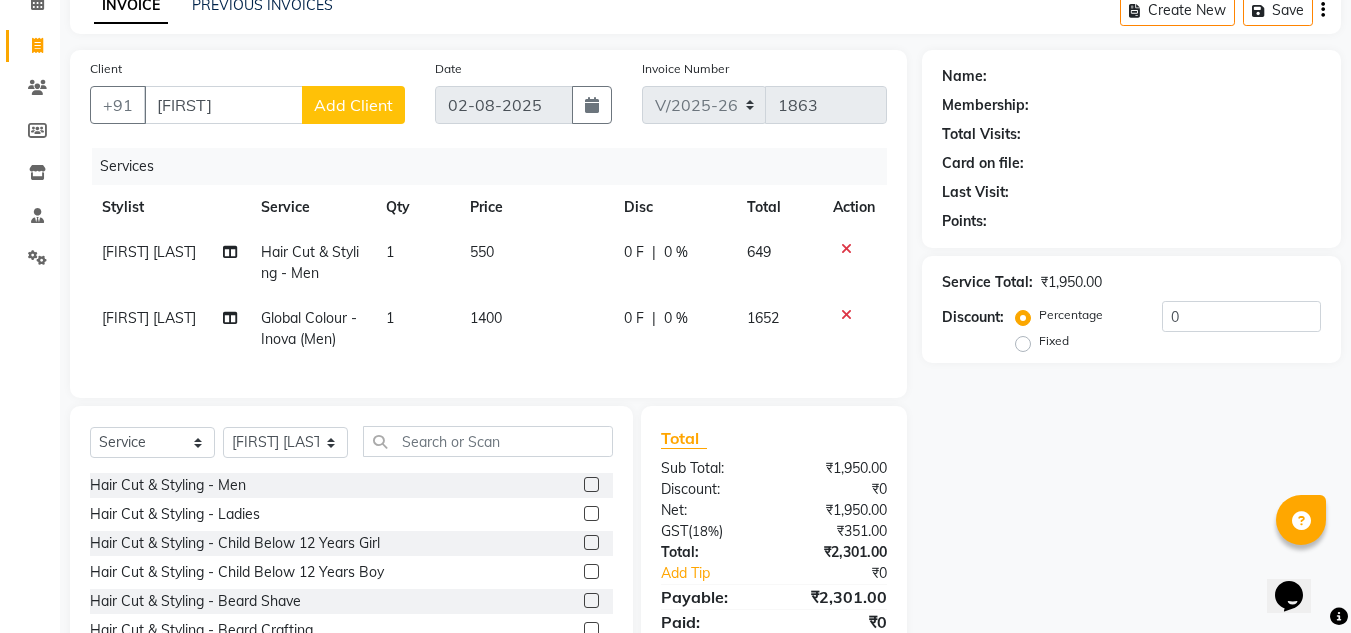 click 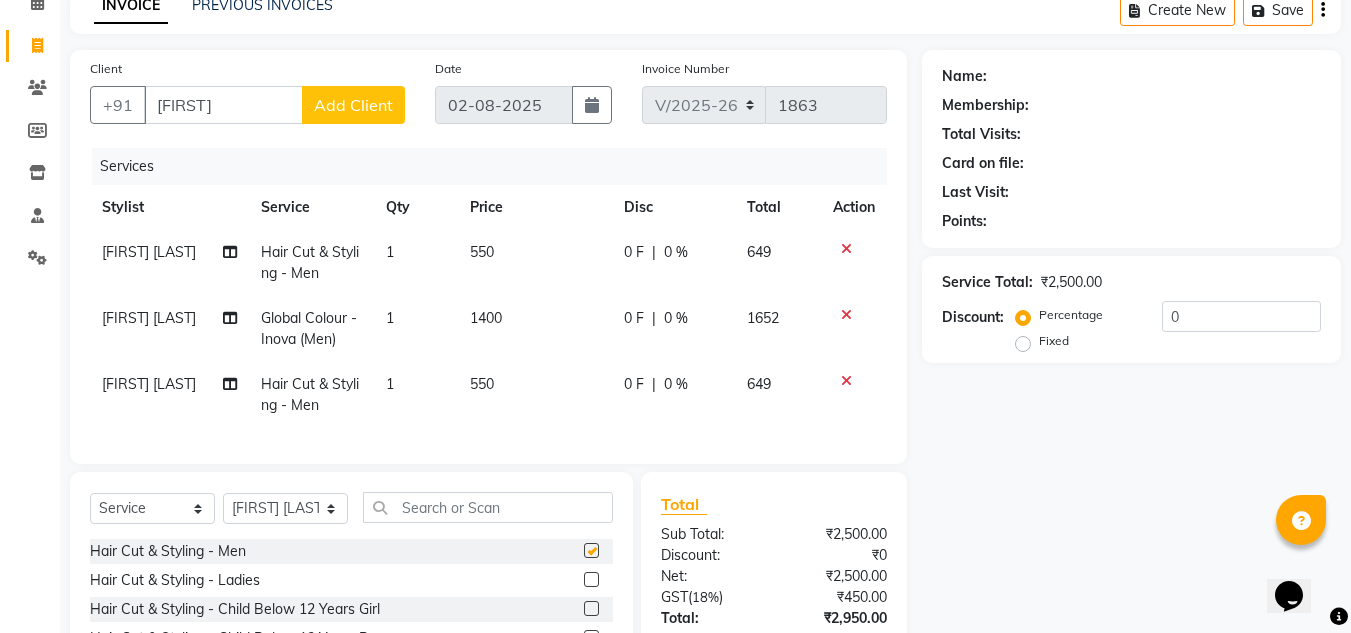 checkbox on "false" 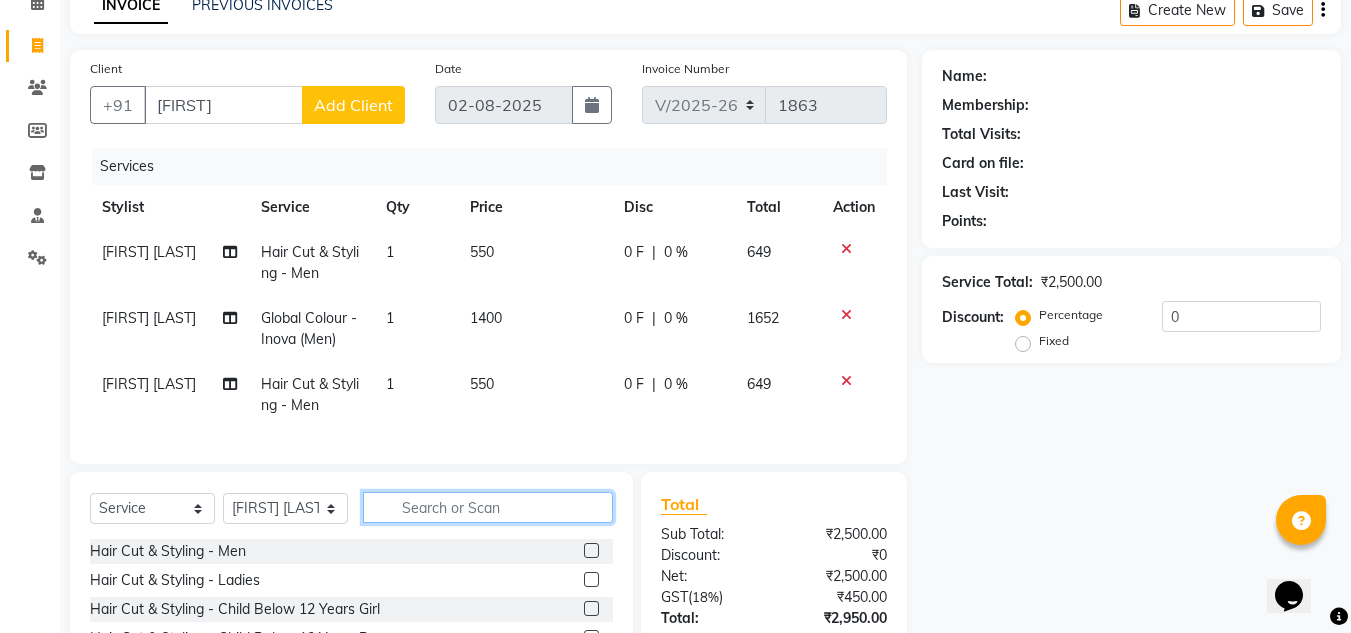 click 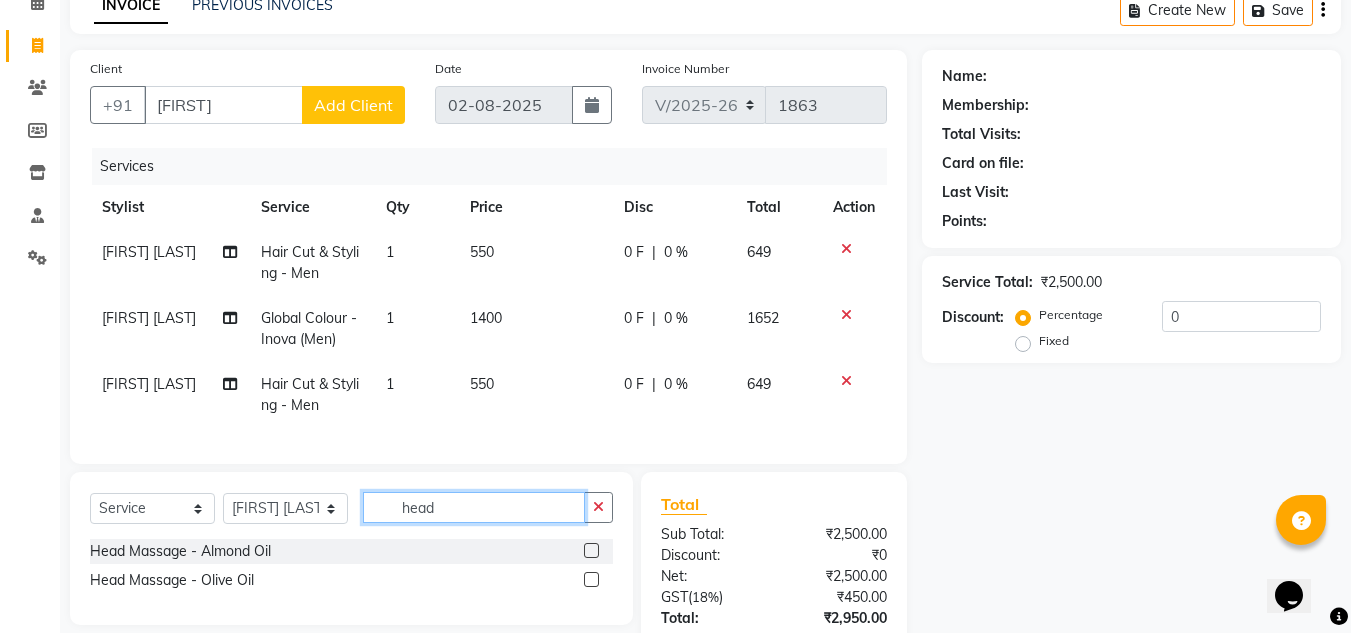 type on "head" 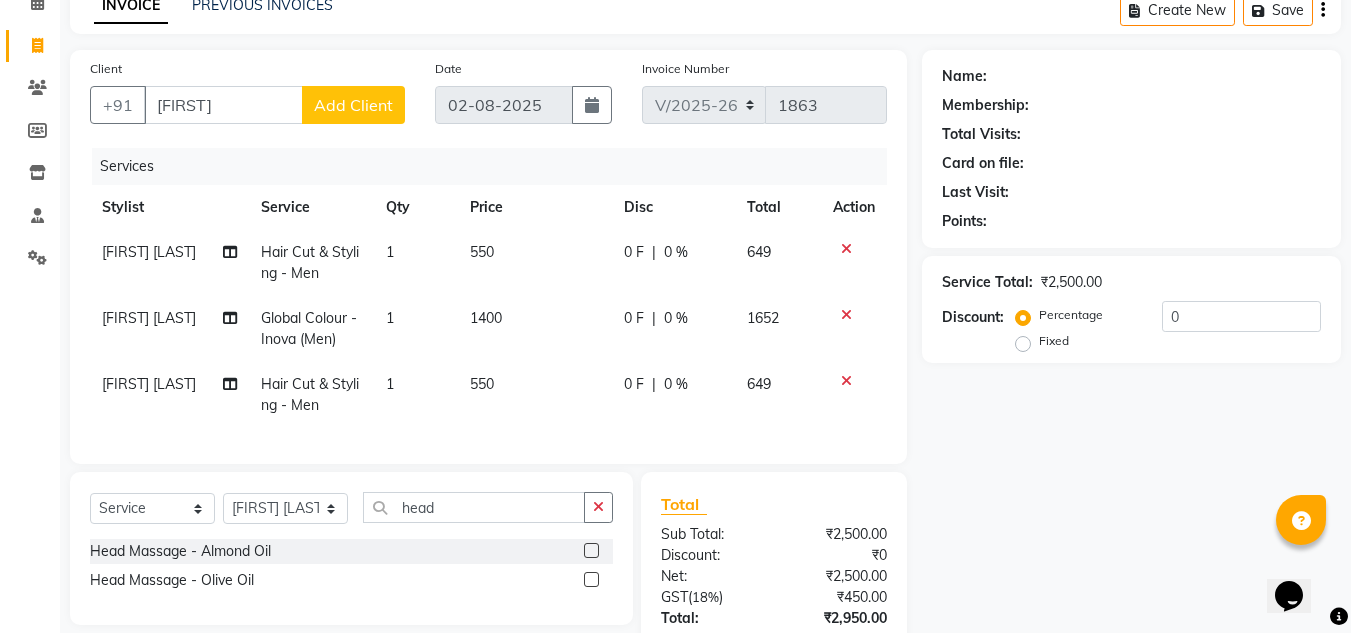 click 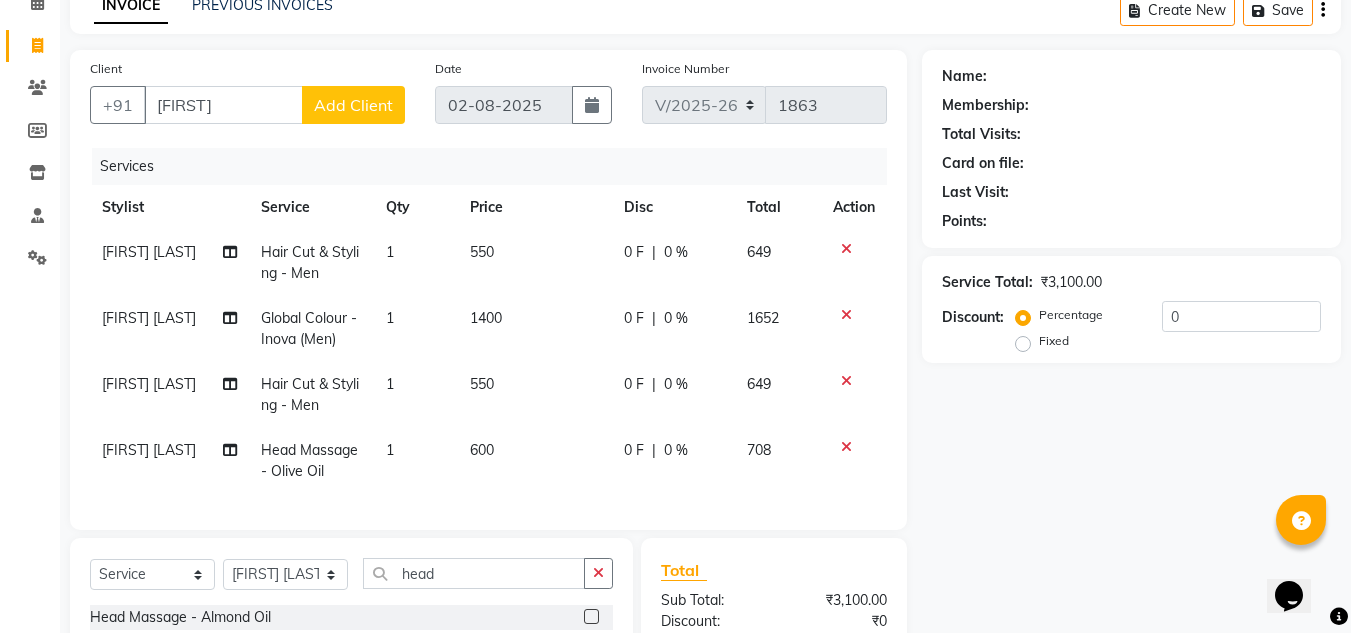 checkbox on "false" 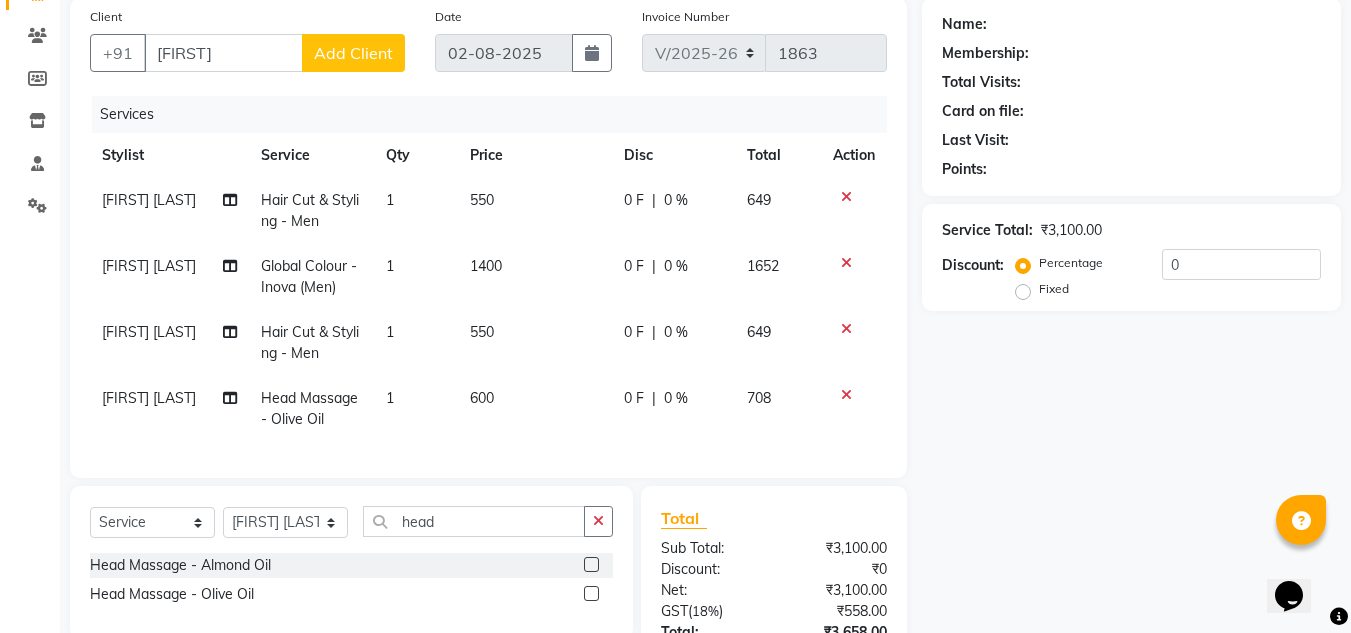scroll, scrollTop: 200, scrollLeft: 0, axis: vertical 